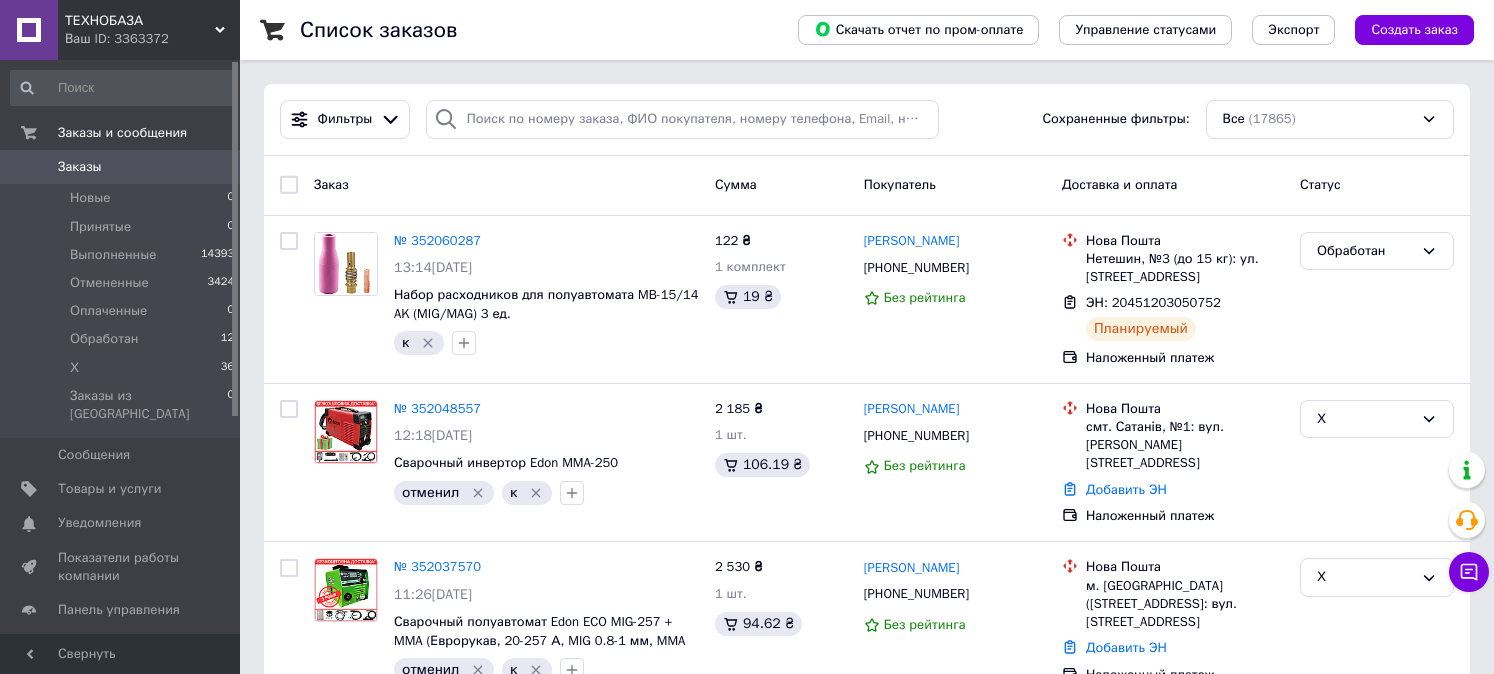 click on "Заказы 0" at bounding box center (123, 167) 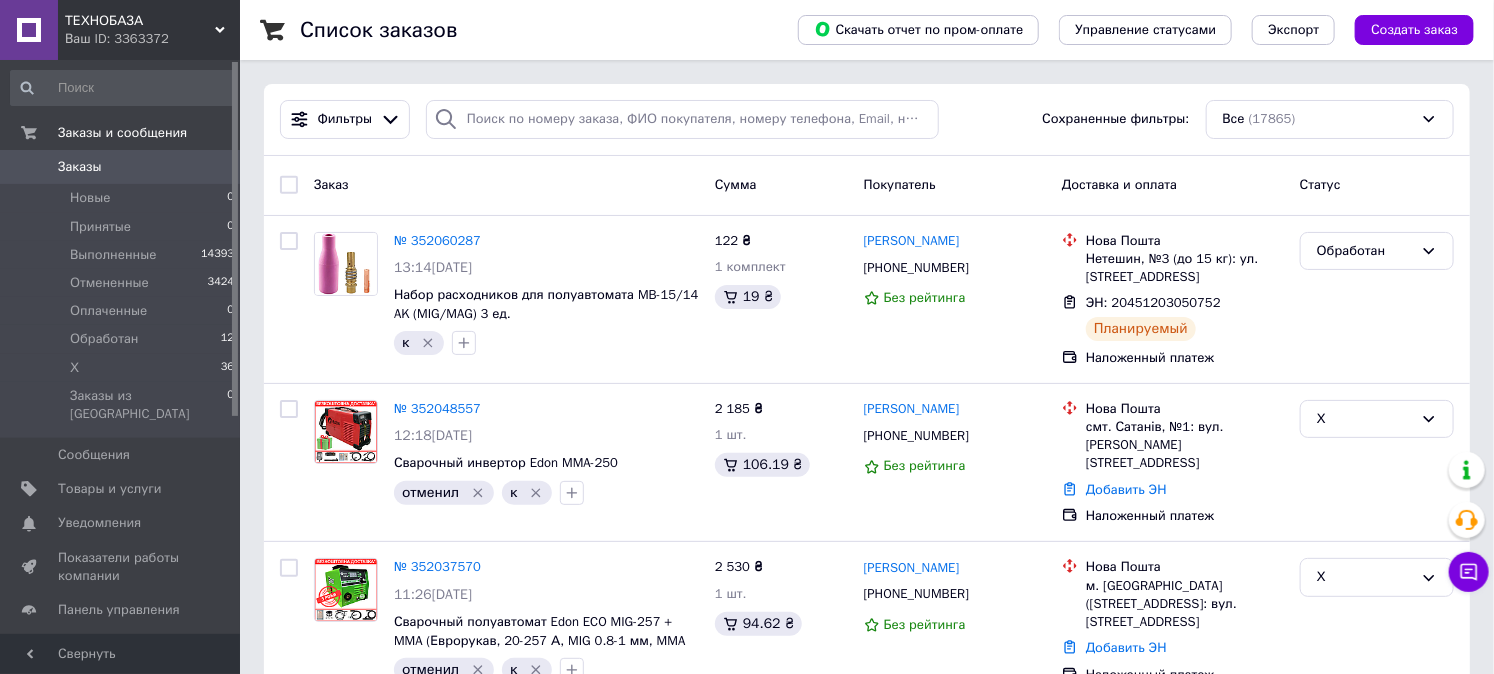 click on "Заказы" at bounding box center (80, 167) 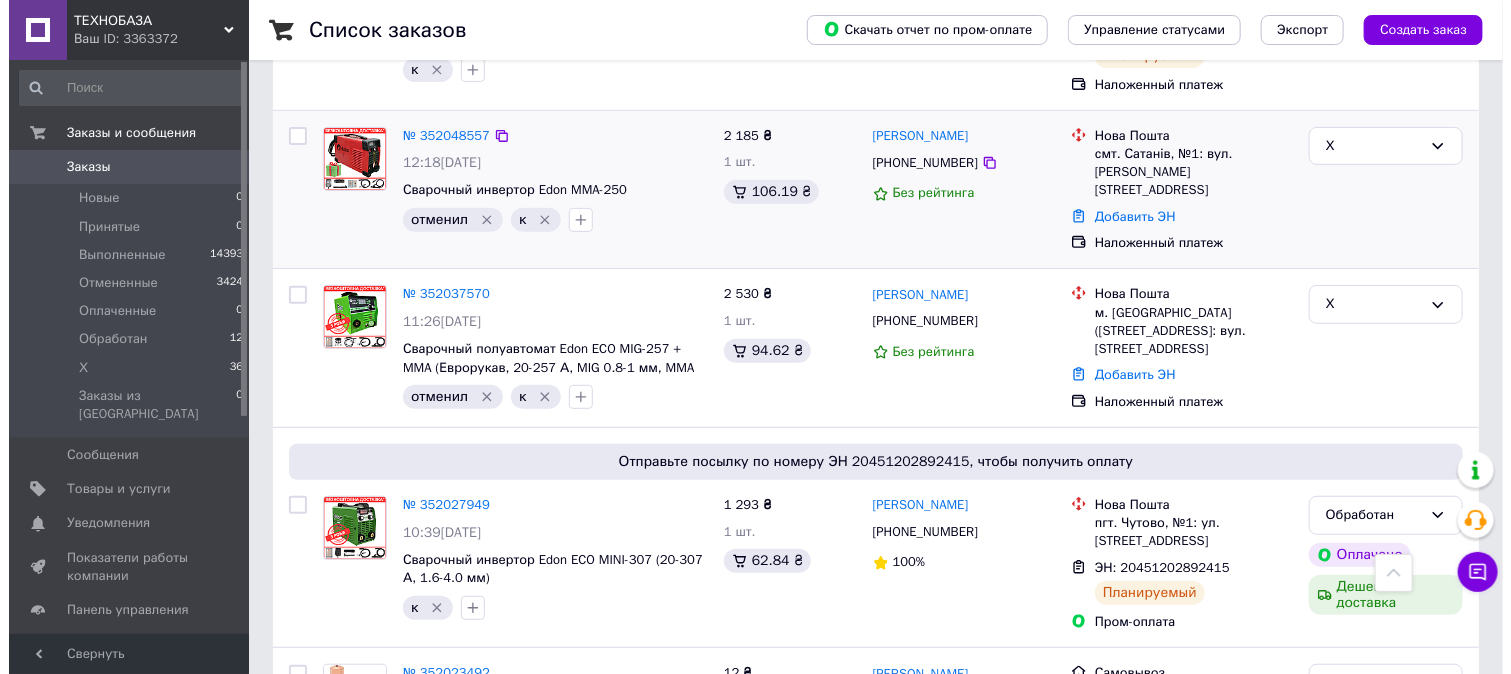 scroll, scrollTop: 0, scrollLeft: 0, axis: both 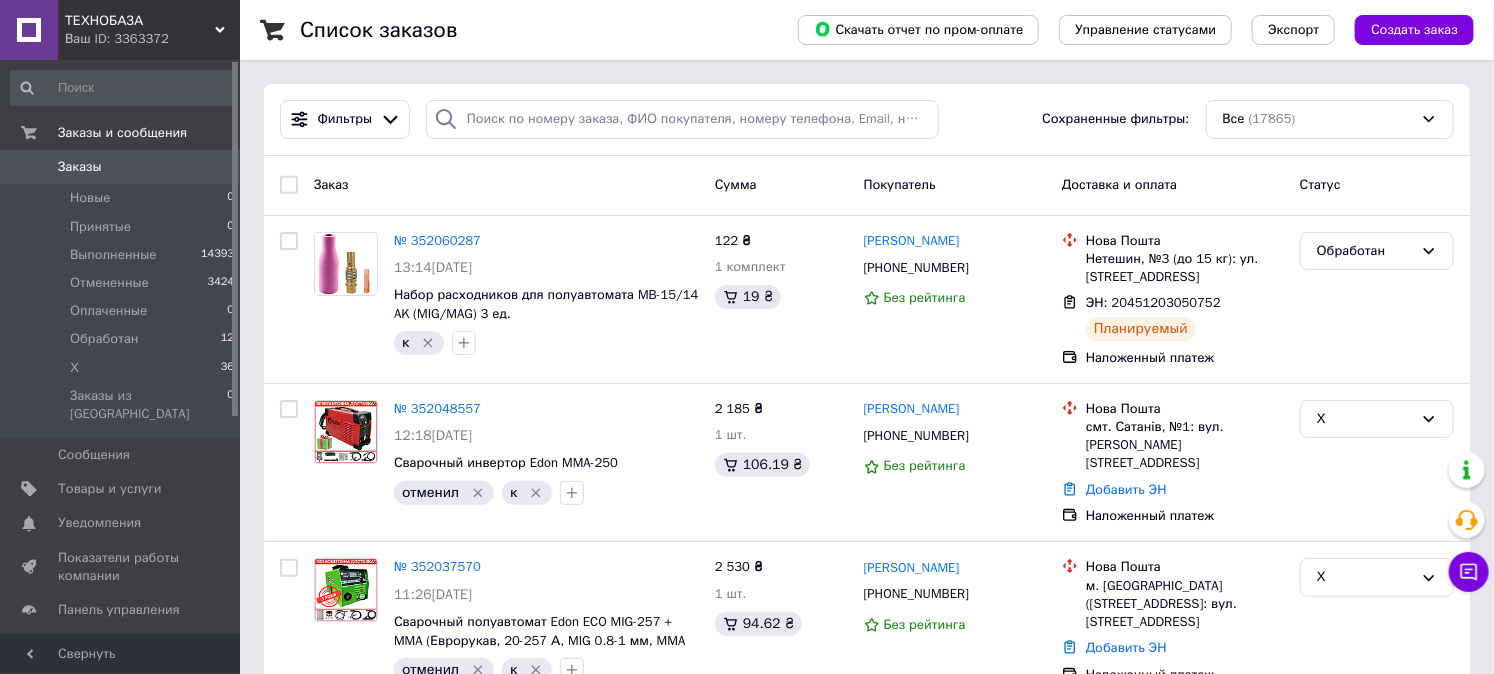 click on "Заказы" at bounding box center [121, 167] 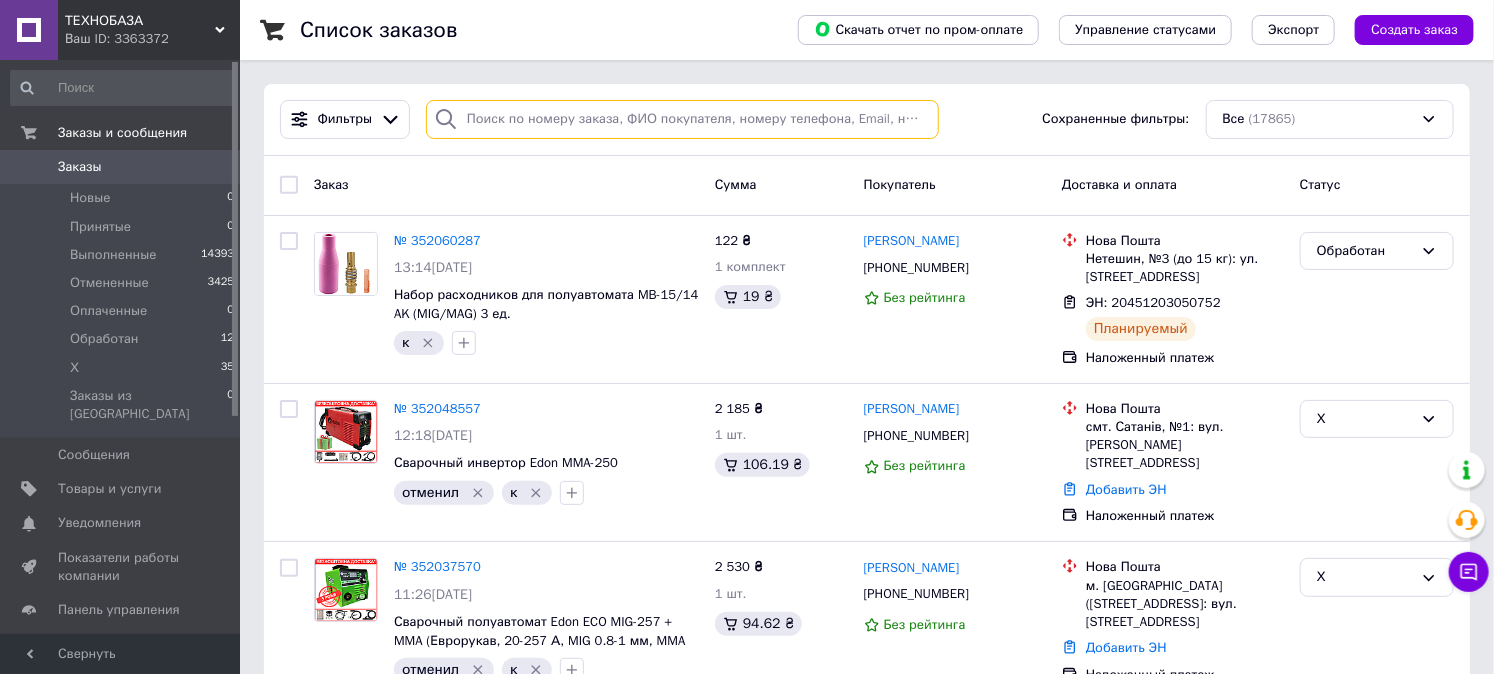 click at bounding box center (682, 119) 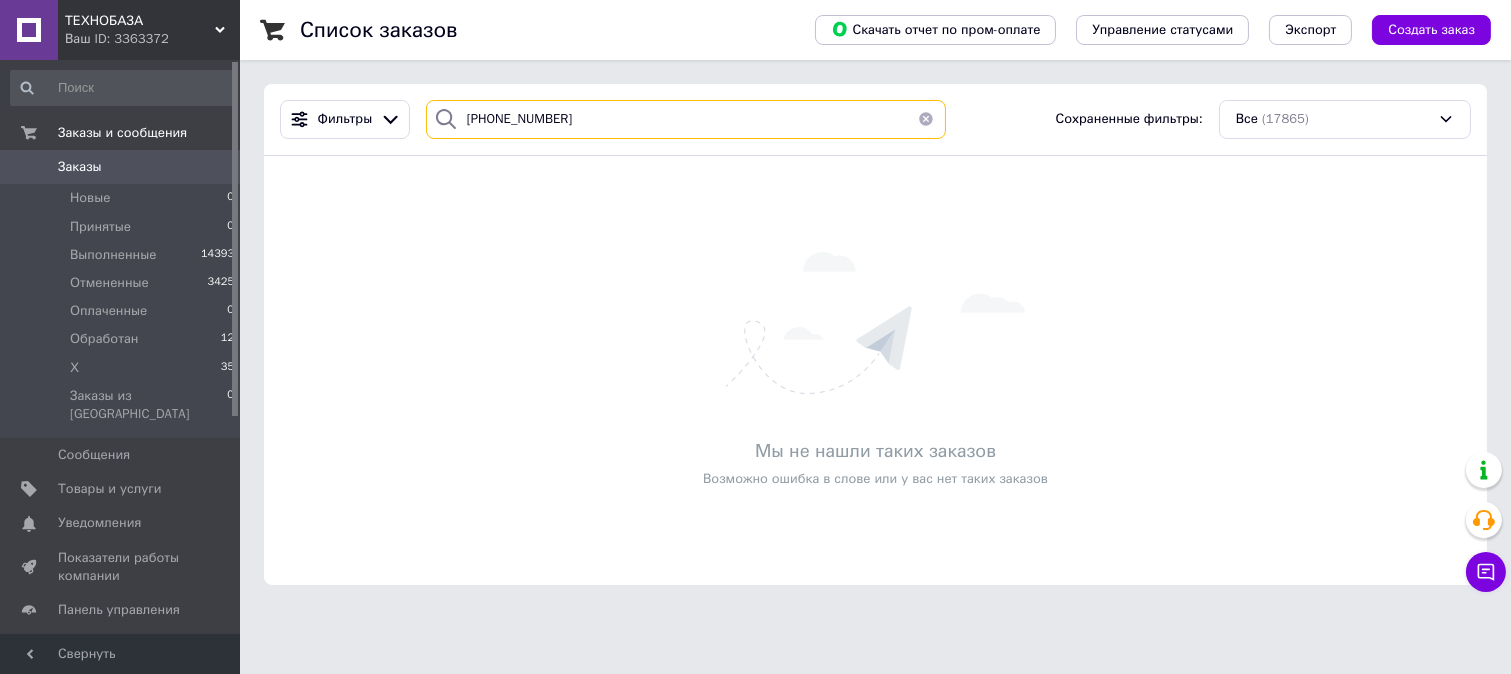 type on "[PHONE_NUMBER]" 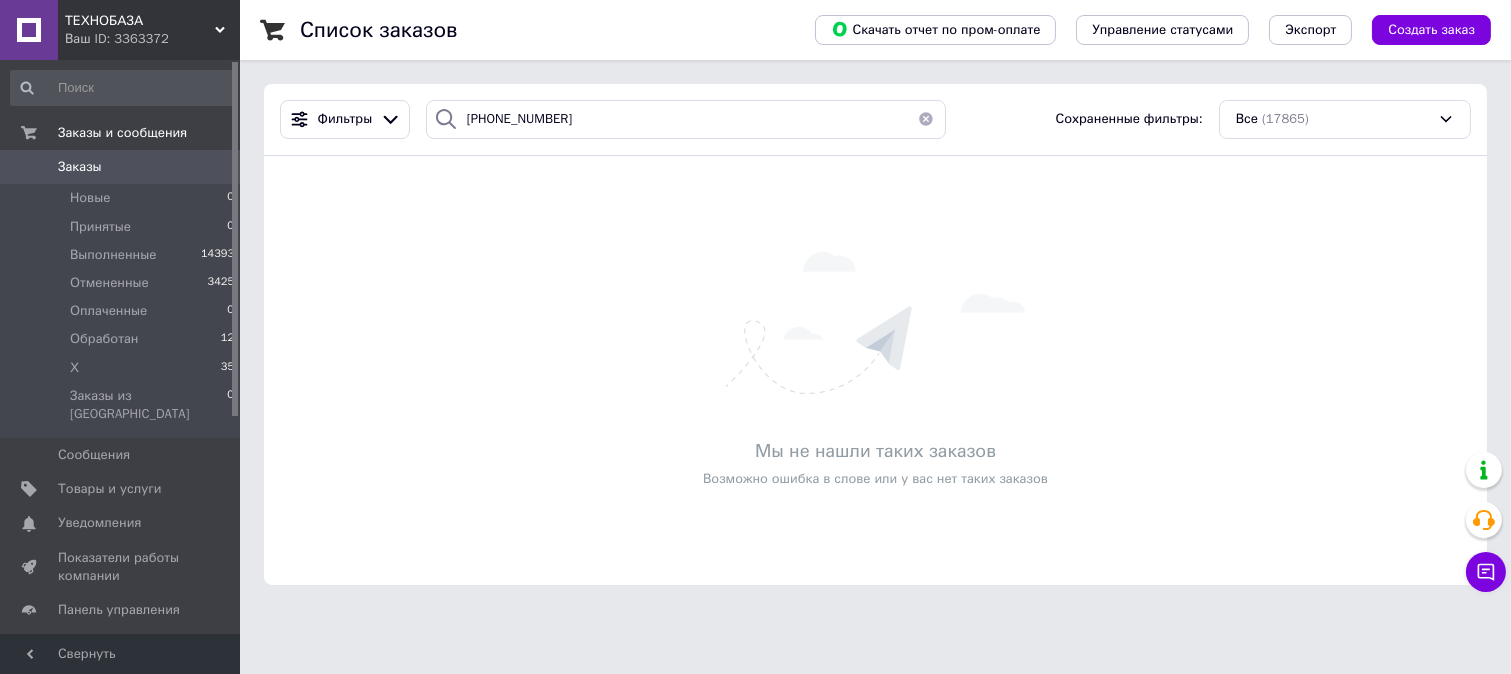 click on "Заказы" at bounding box center [121, 167] 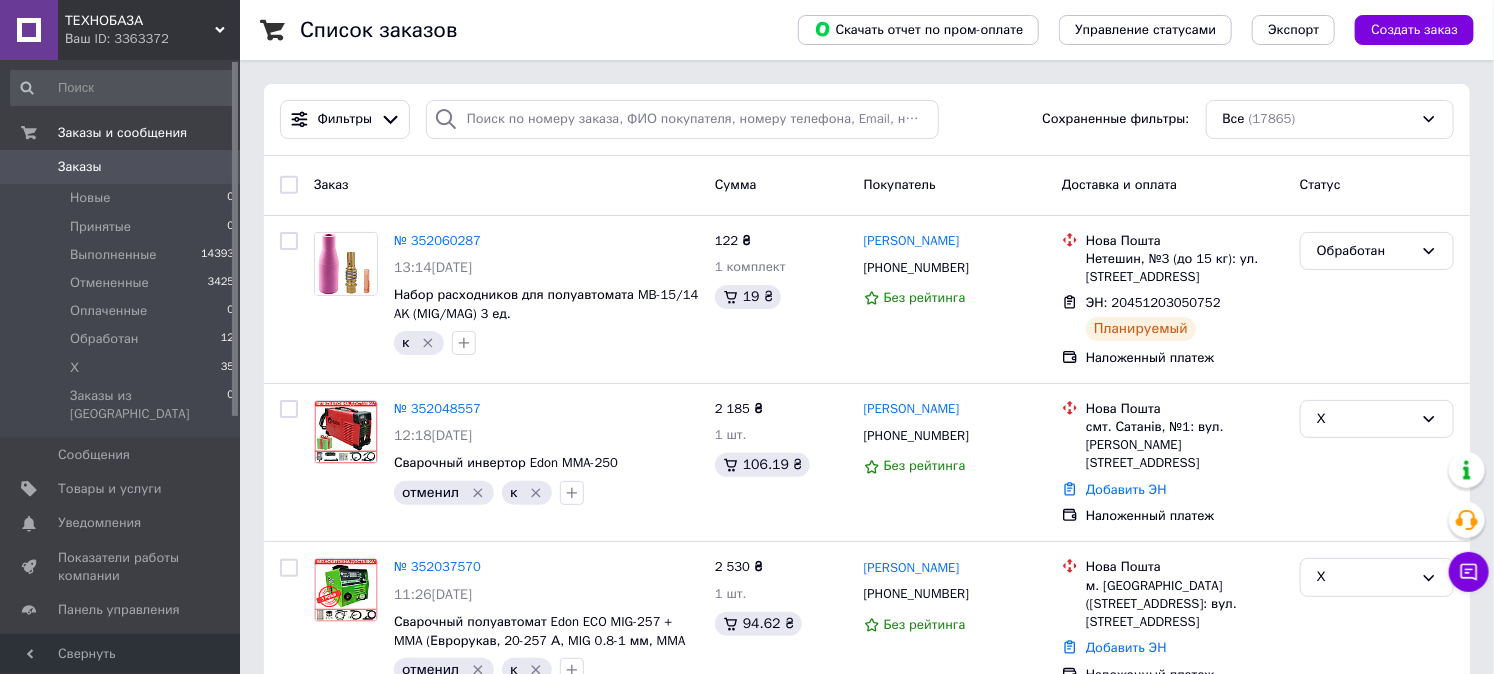 click on "Заказы" at bounding box center [121, 167] 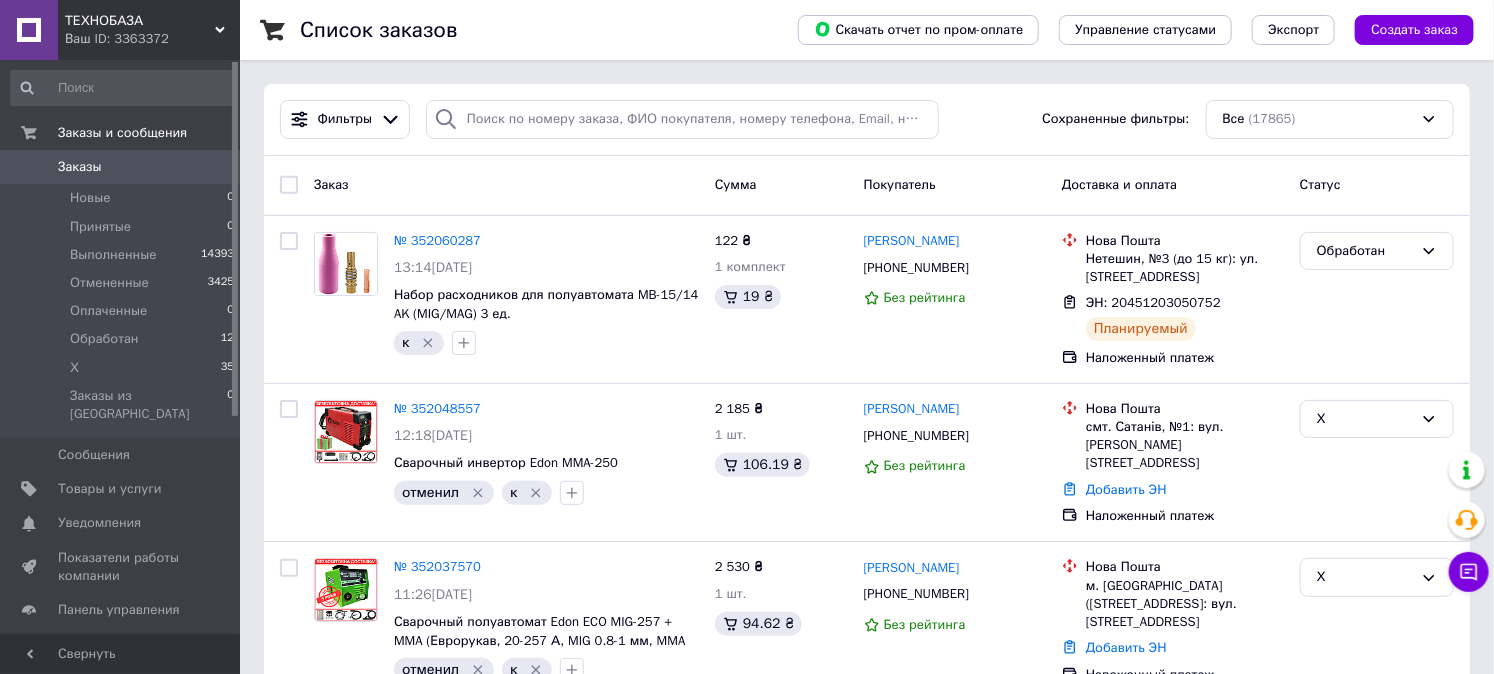click on "Заказы 0" at bounding box center [123, 167] 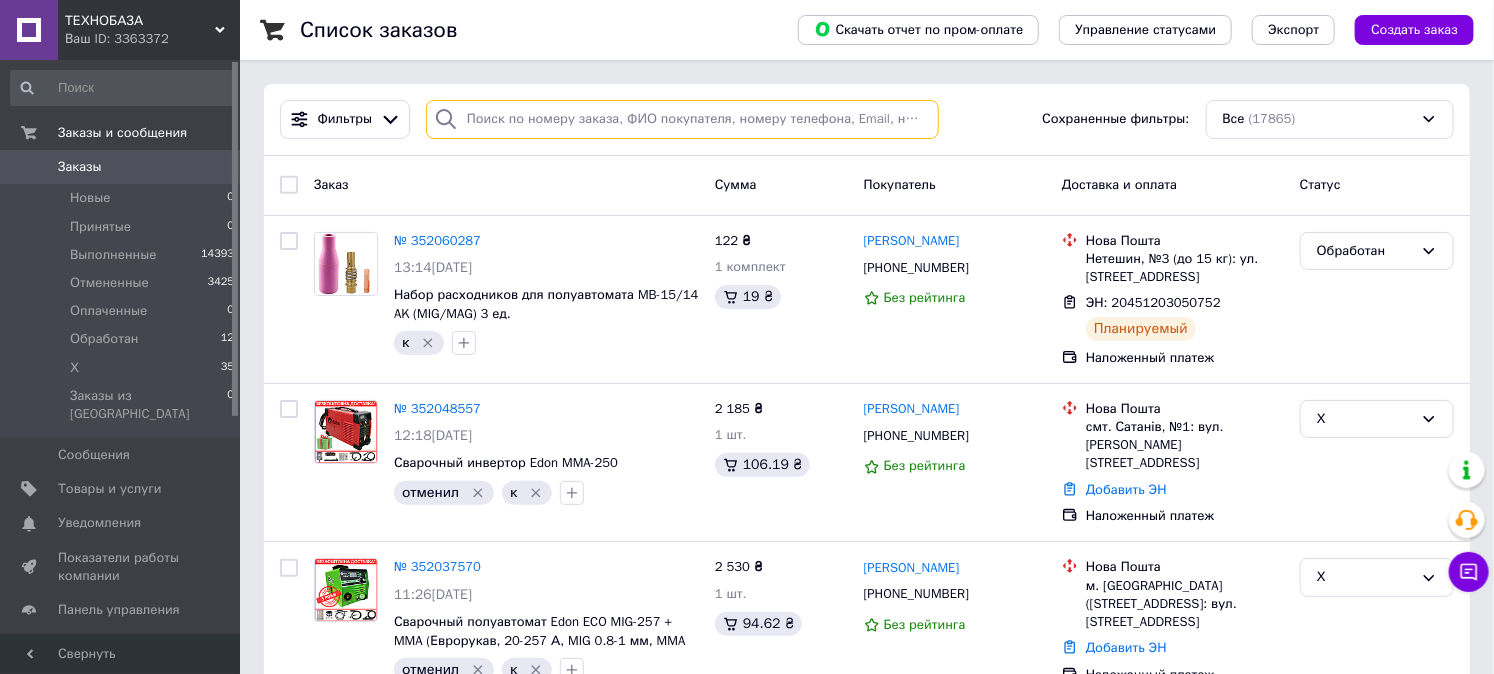 click at bounding box center (682, 119) 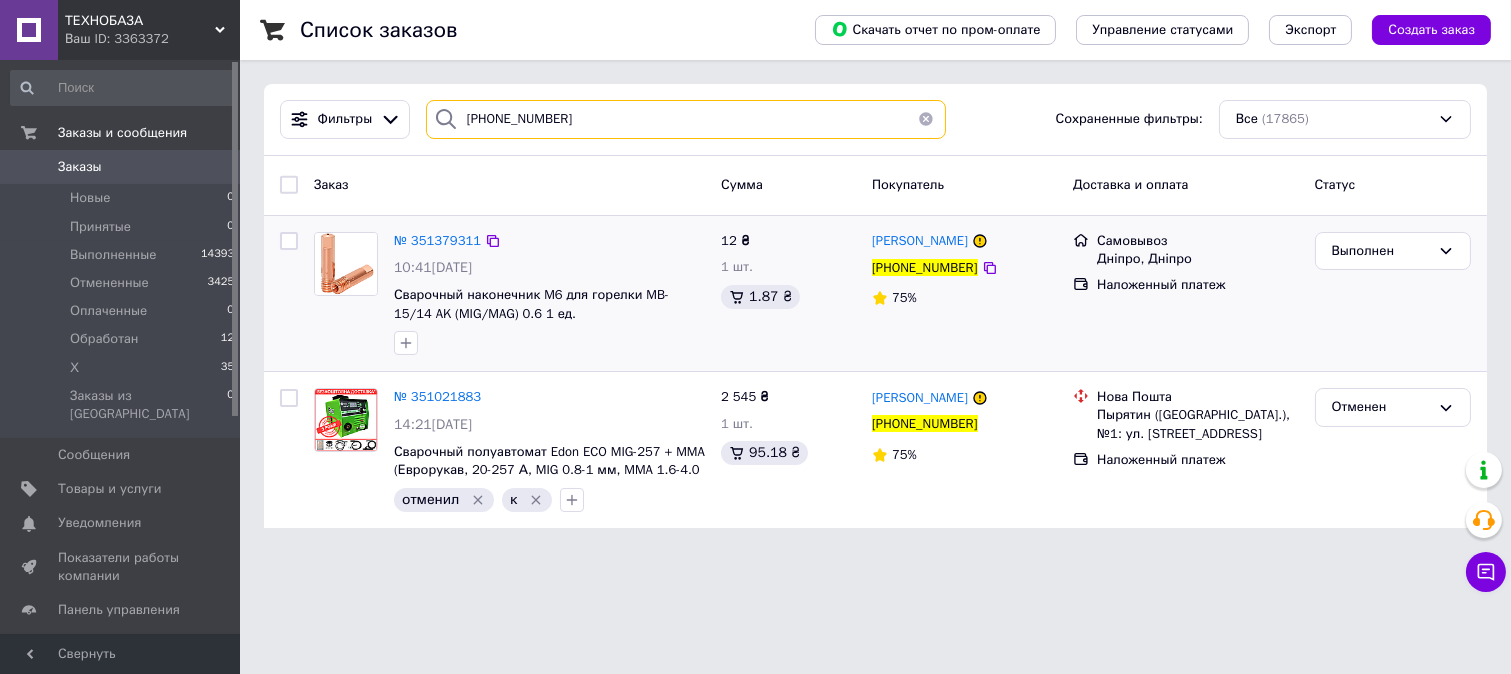 type on "[PHONE_NUMBER]" 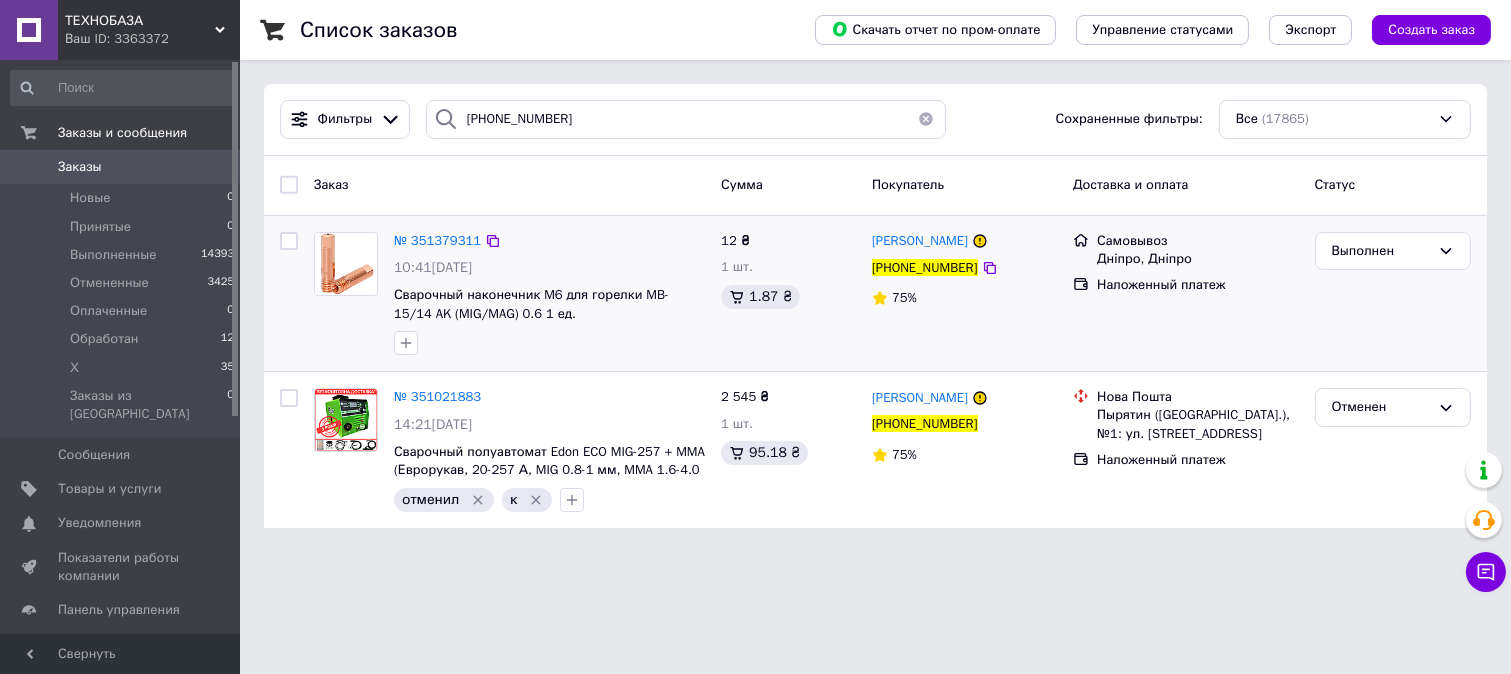 click at bounding box center [549, 343] 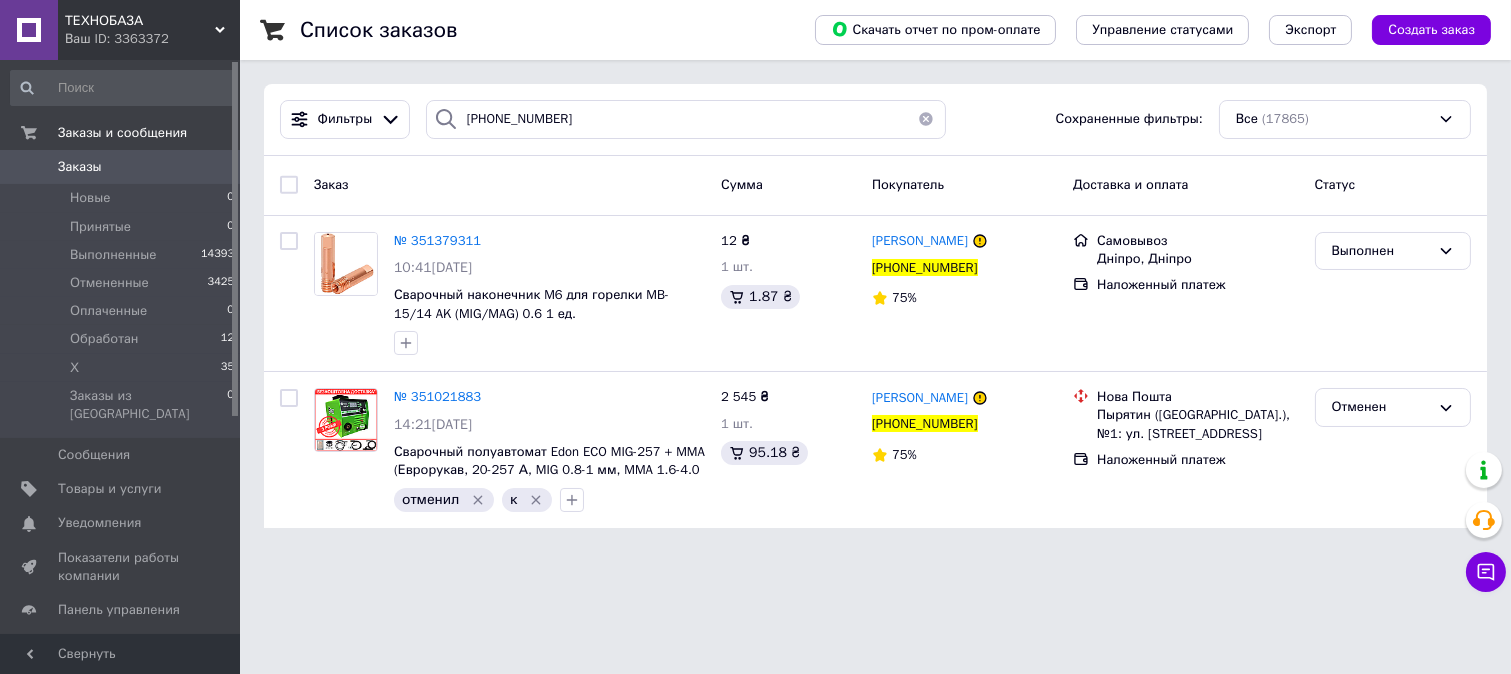click on "ТЕХНОБАЗА Ваш ID: 3363372 Сайт ТЕХНОБАЗА Кабинет покупателя Проверить состояние системы Страница на портале [PERSON_NAME] Справка Выйти Заказы и сообщения Заказы 0 Новые 0 Принятые 0 Выполненные 14393 Отмененные 3425 Оплаченные 0 Обработан 12 Х 35 Заказы из Розетки 0 Сообщения 0 Товары и услуги Уведомления 0 0 Показатели работы компании Панель управления Отзывы Клиенты Каталог ProSale Аналитика Инструменты вебмастера и SEO Управление сайтом Кошелек компании Маркет Настройки Тарифы и счета Prom топ Свернуть" at bounding box center [755, 276] 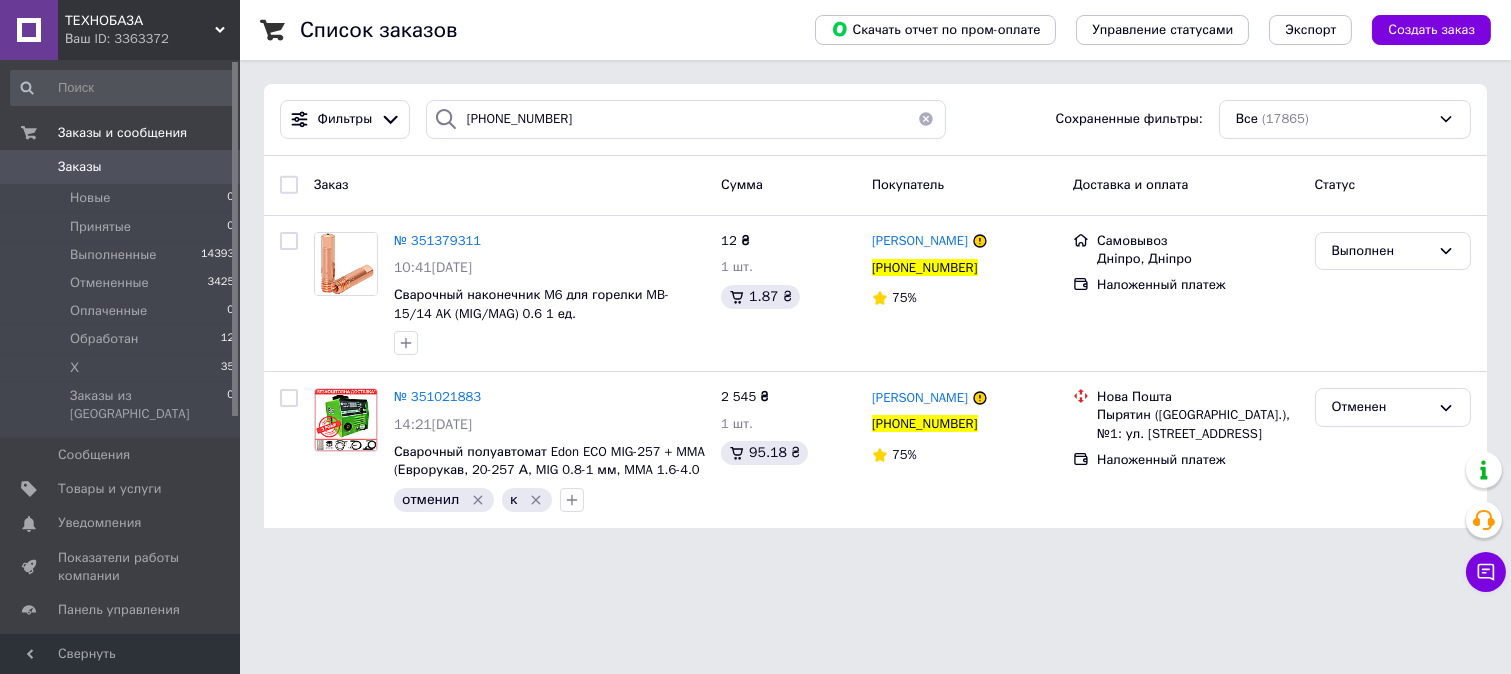 click on "Заказы" at bounding box center [121, 167] 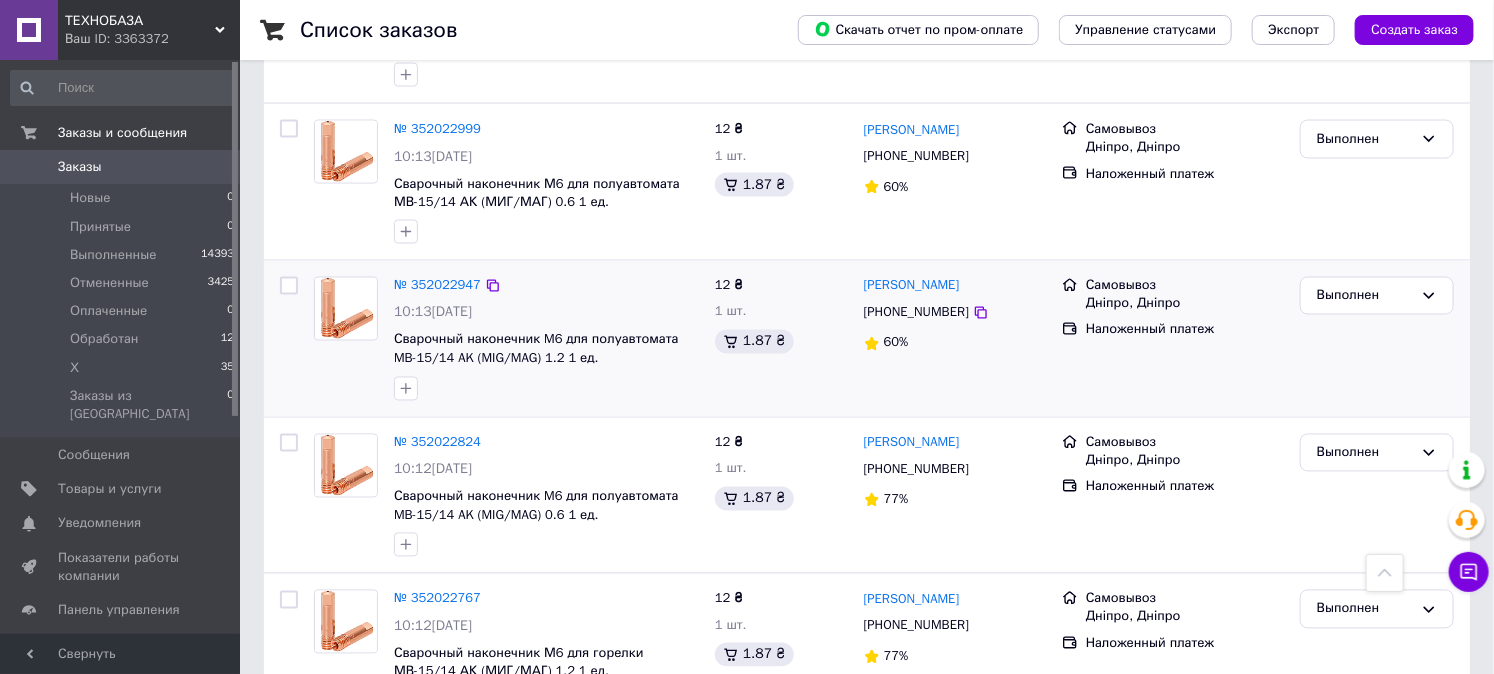 scroll, scrollTop: 1888, scrollLeft: 0, axis: vertical 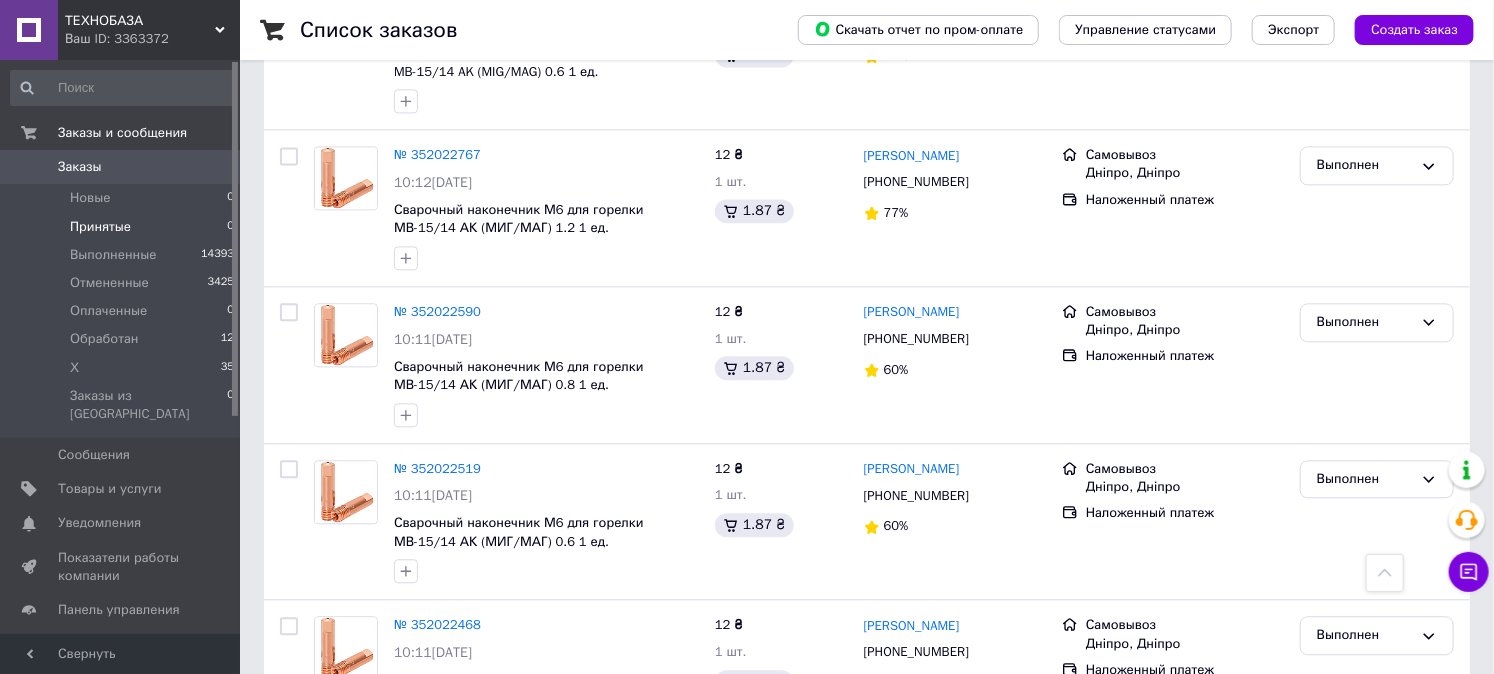 click on "Принятые" at bounding box center [100, 227] 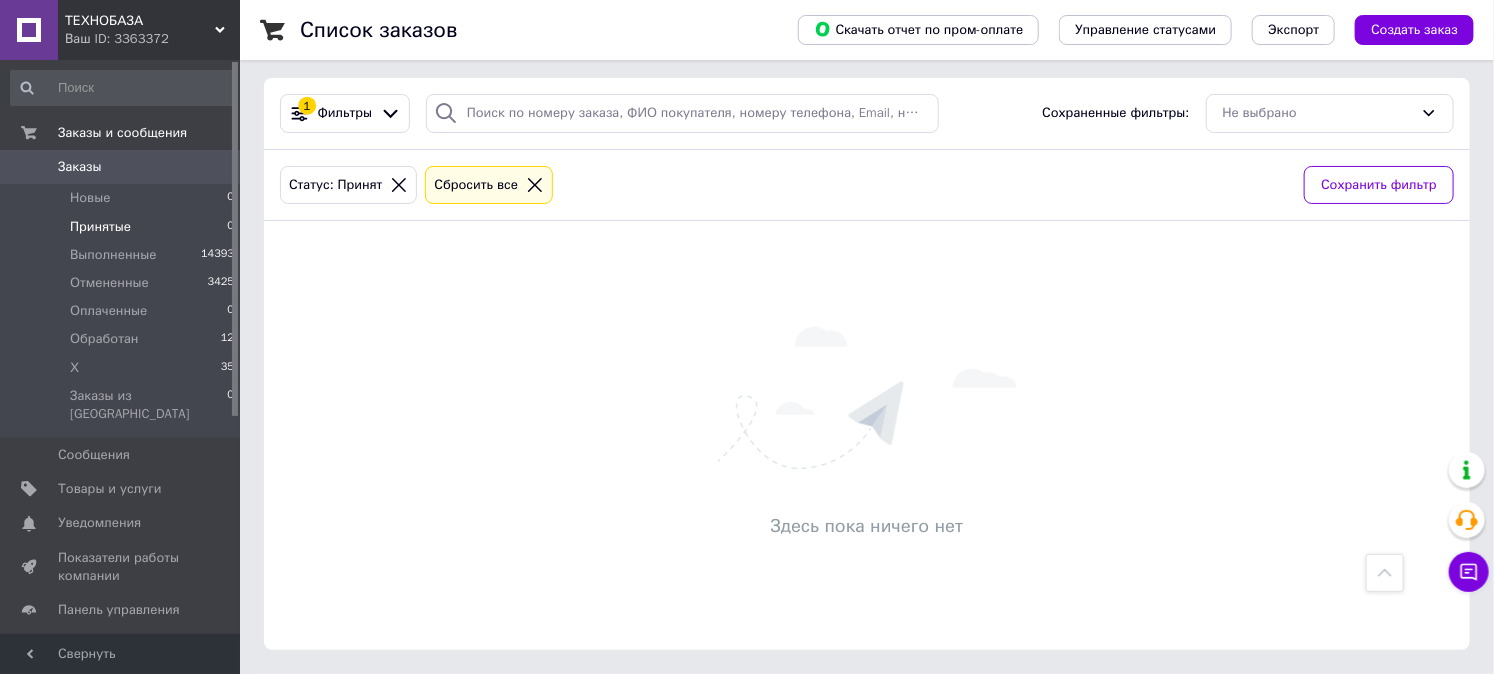 scroll, scrollTop: 0, scrollLeft: 0, axis: both 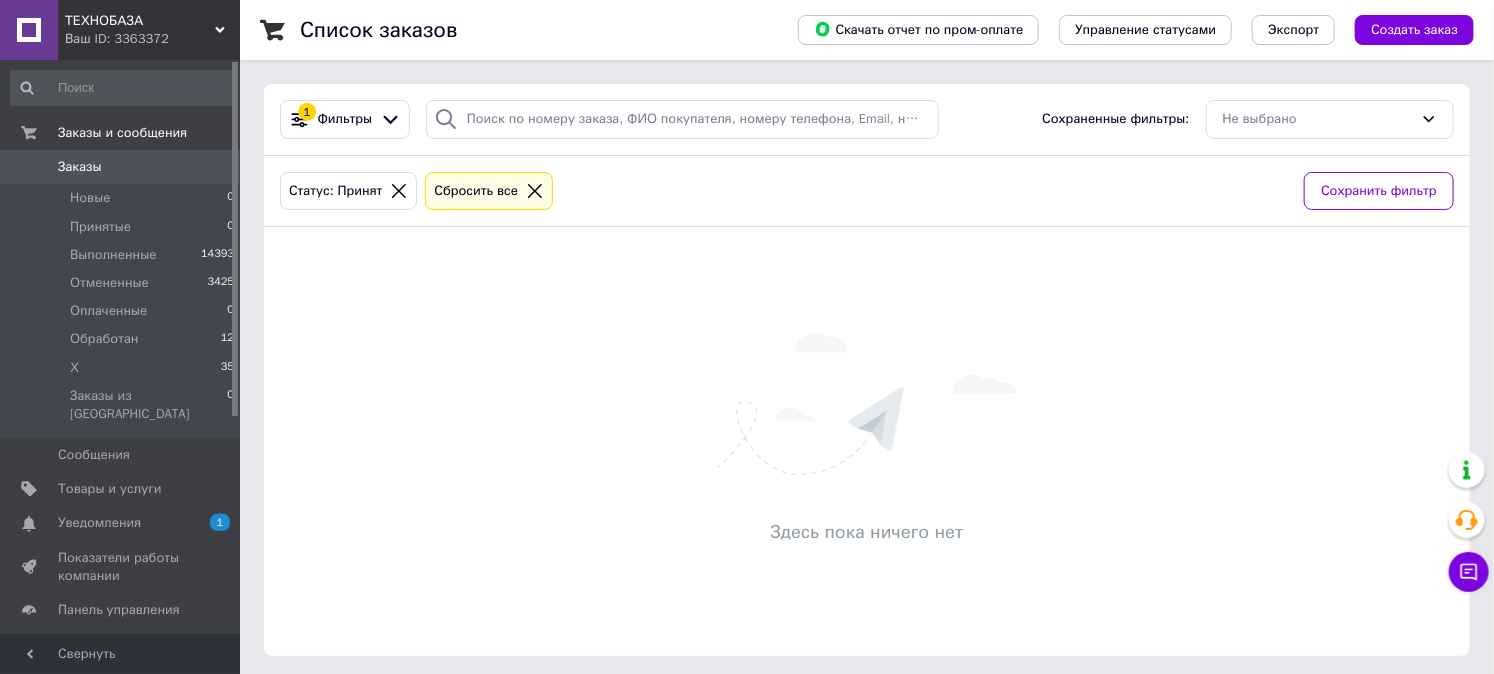 click on "Уведомления" at bounding box center (99, 523) 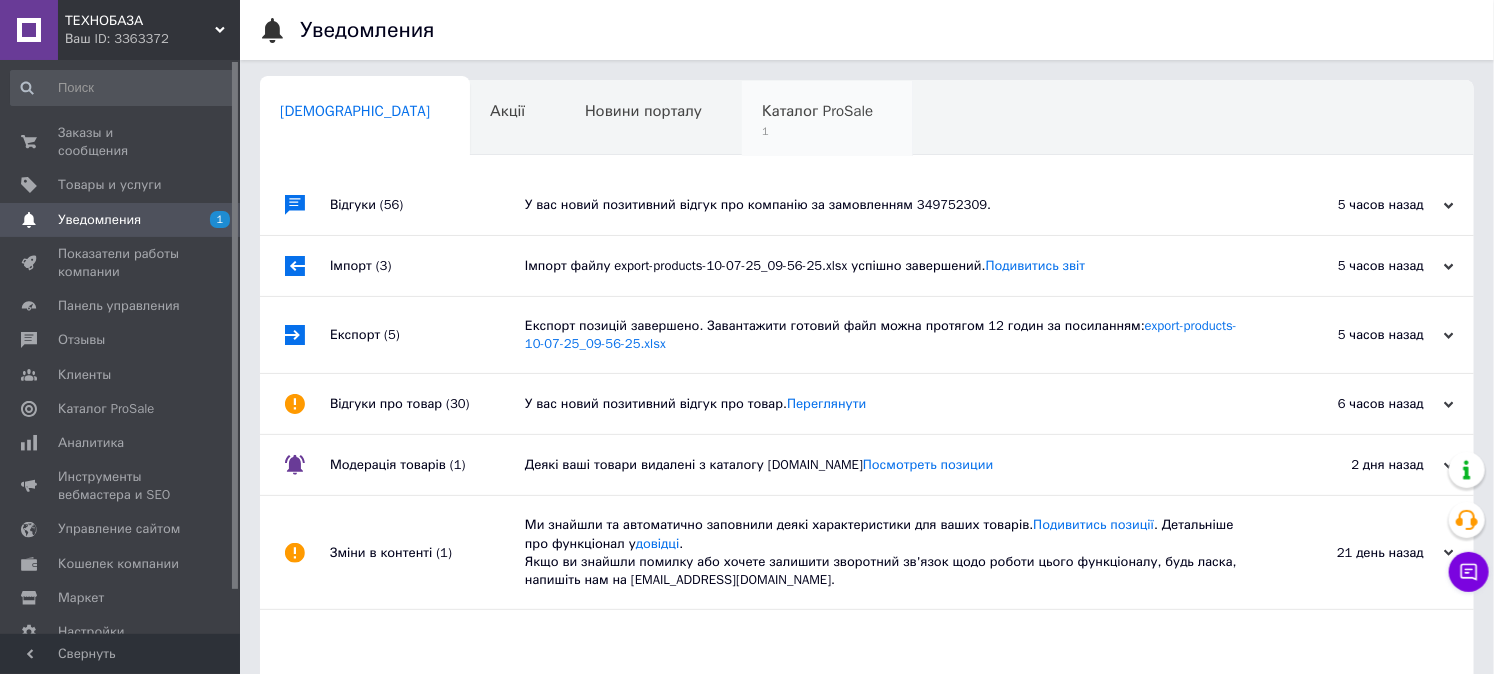 click on "Каталог ProSale" at bounding box center [817, 111] 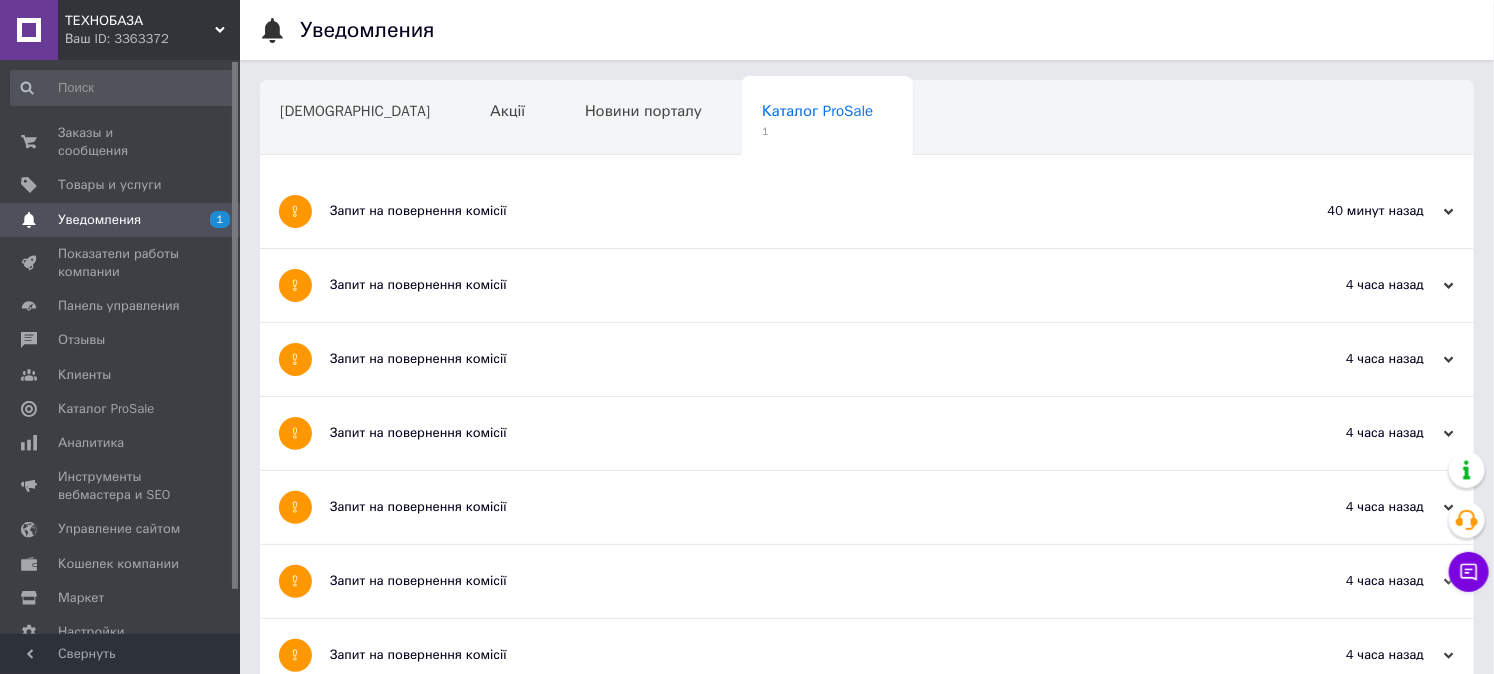 click on "Запит на повернення комісії" at bounding box center (792, 211) 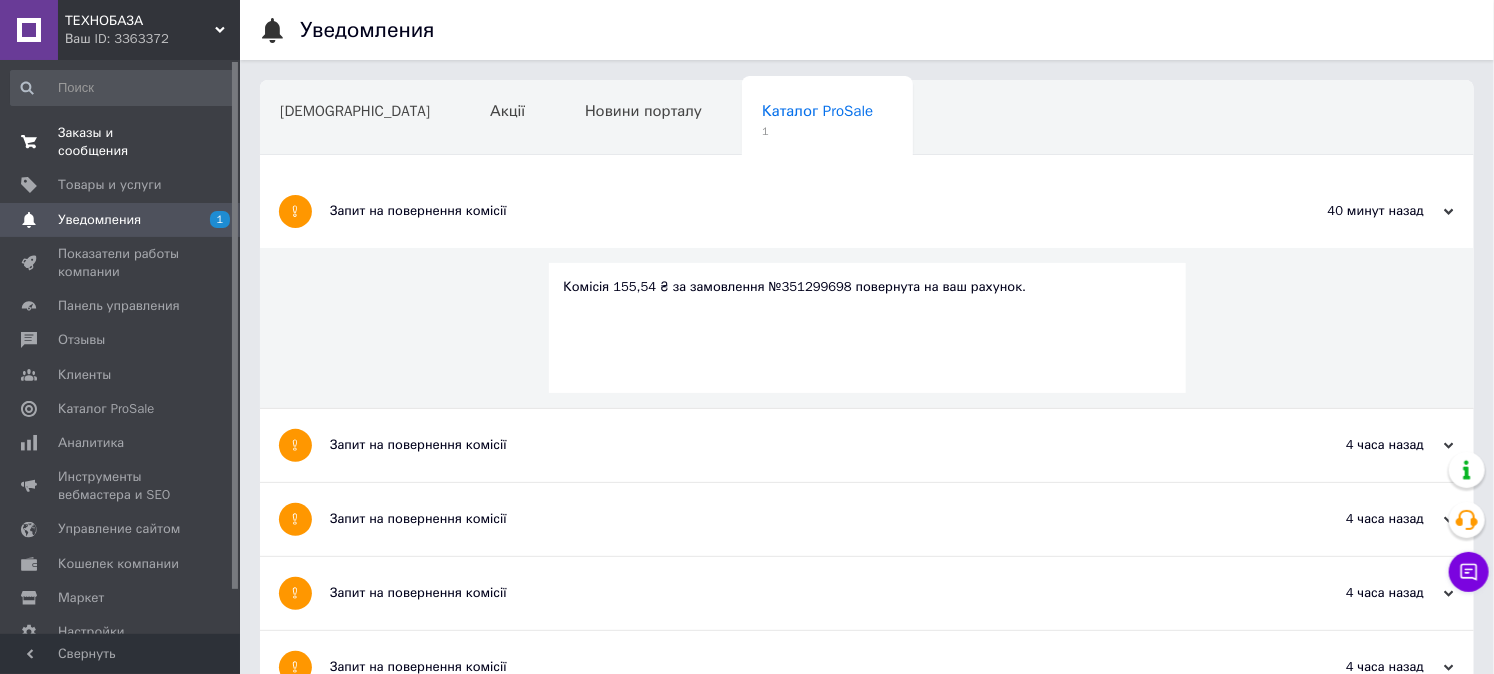 click on "Заказы и сообщения 0 0" at bounding box center [123, 142] 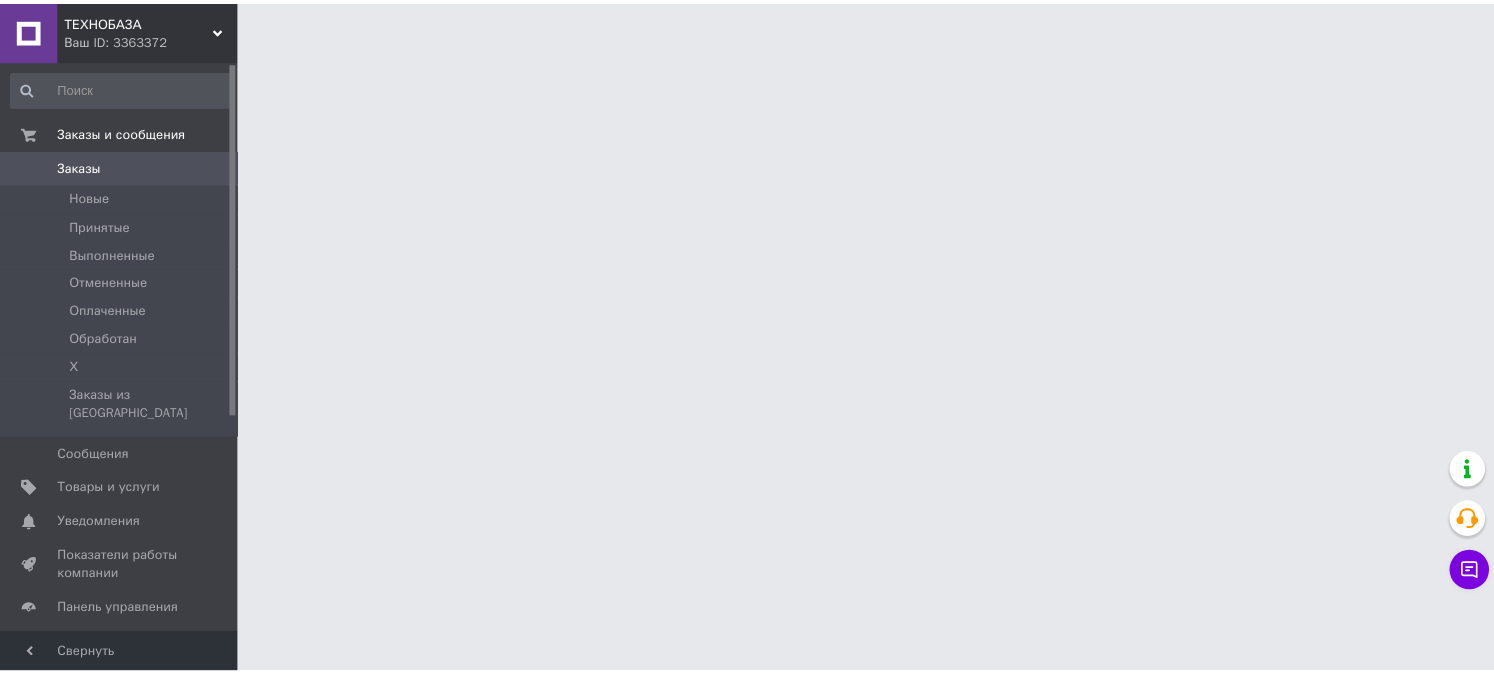 scroll, scrollTop: 0, scrollLeft: 0, axis: both 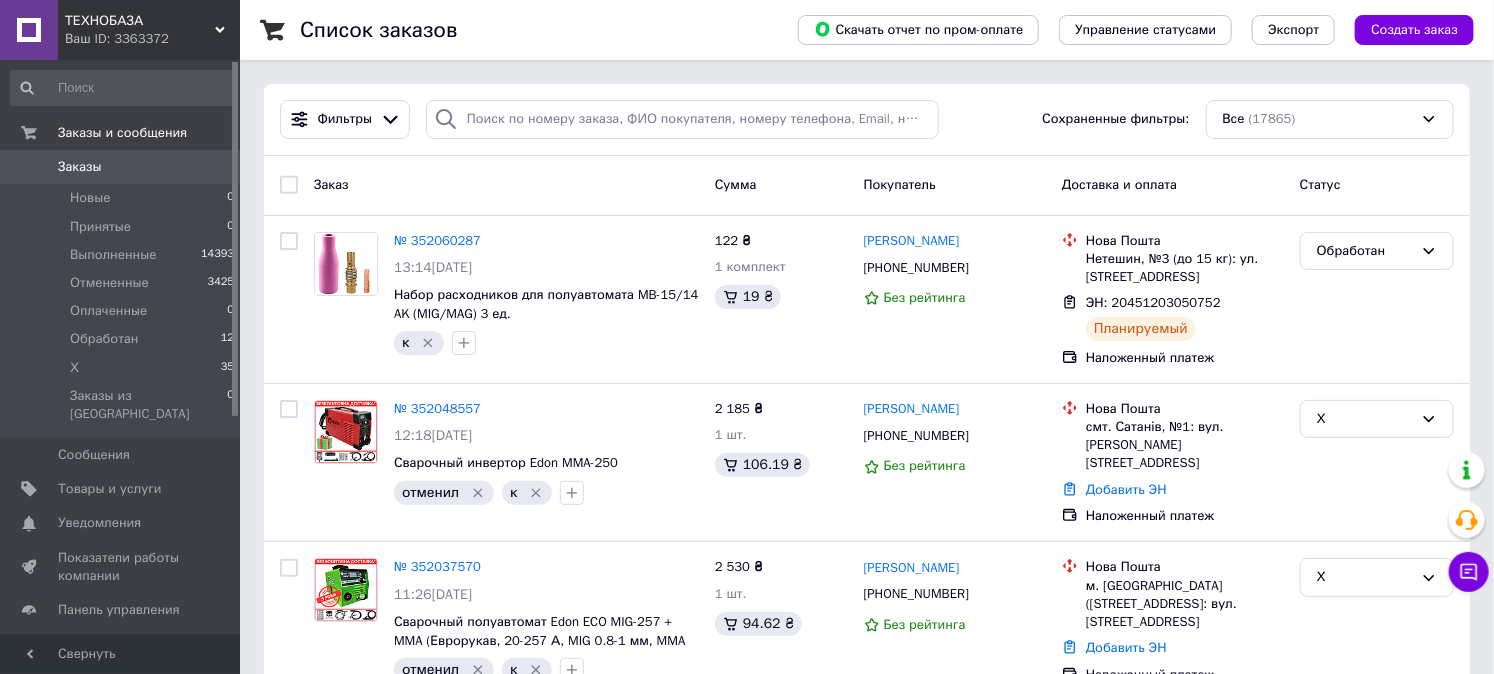 click on "Заказы" at bounding box center [80, 167] 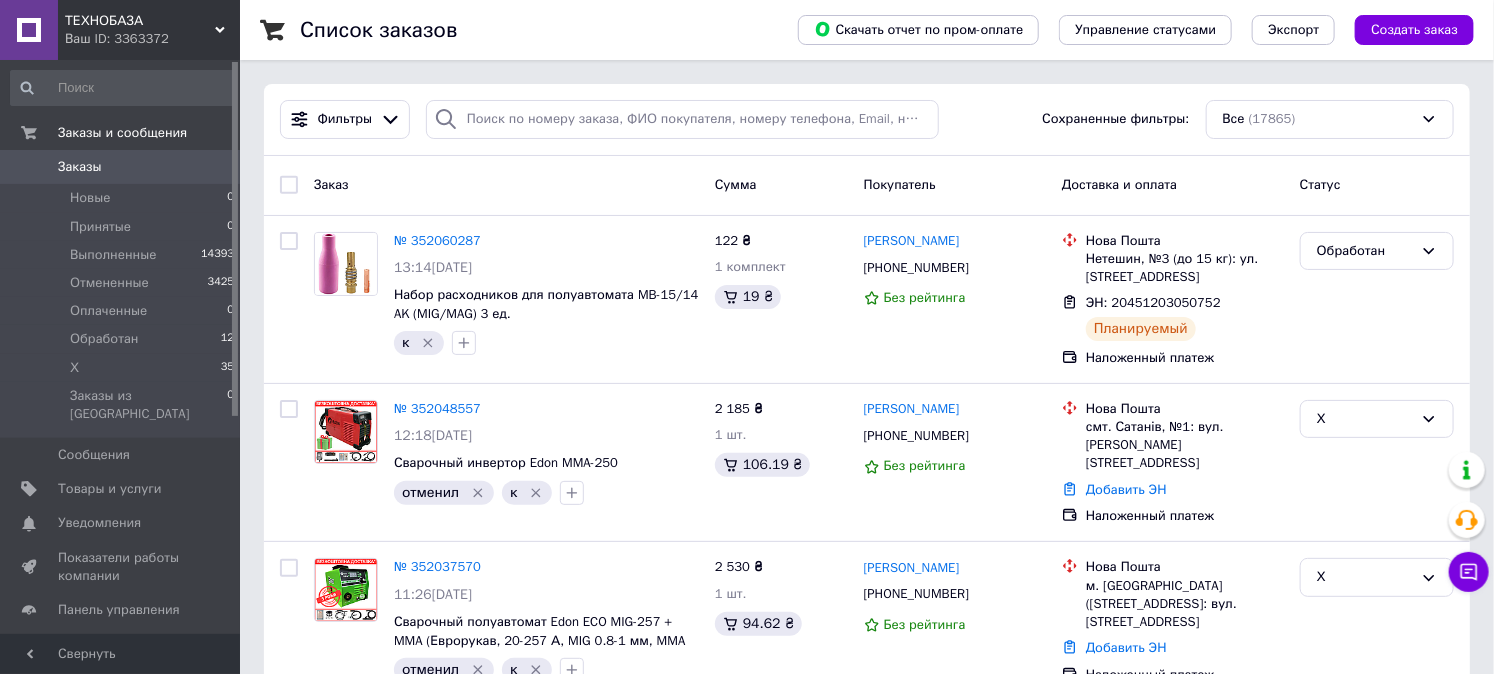 click on "Заказы" at bounding box center (121, 167) 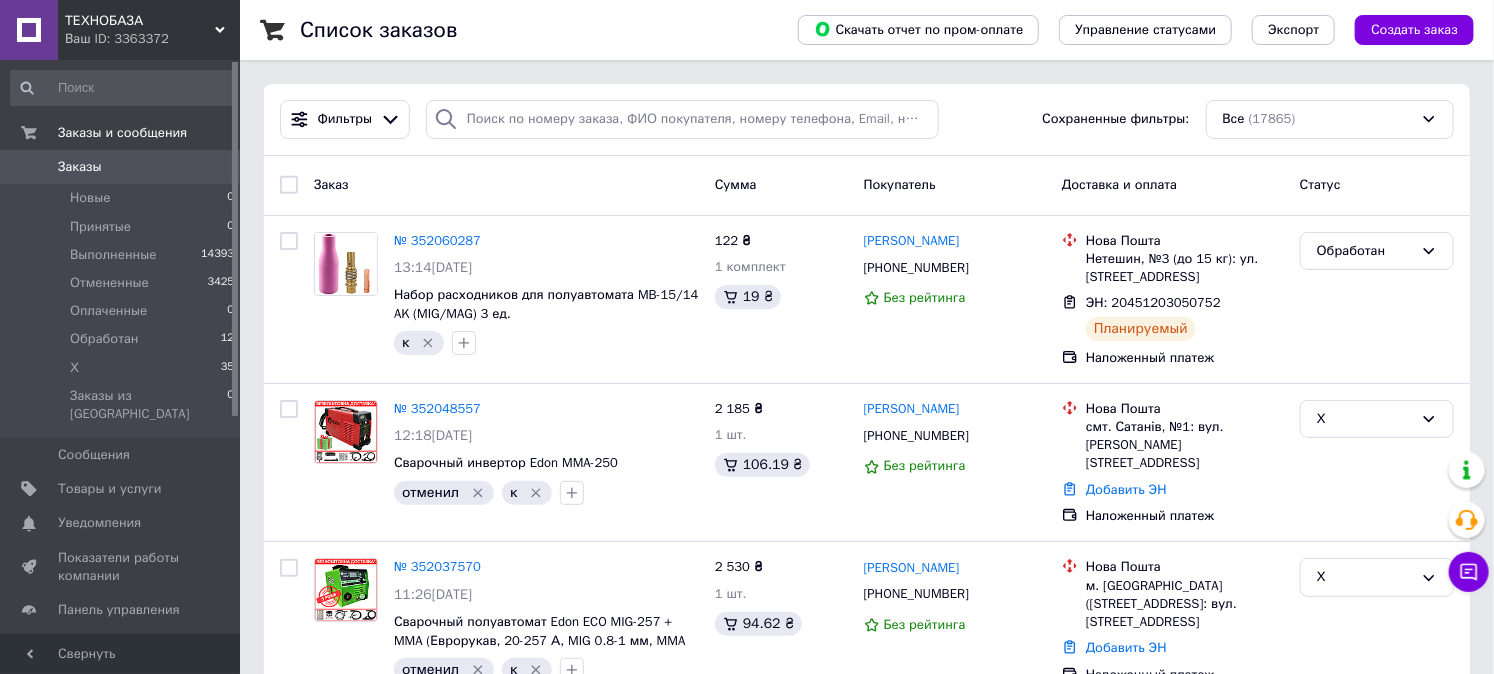 scroll, scrollTop: 444, scrollLeft: 0, axis: vertical 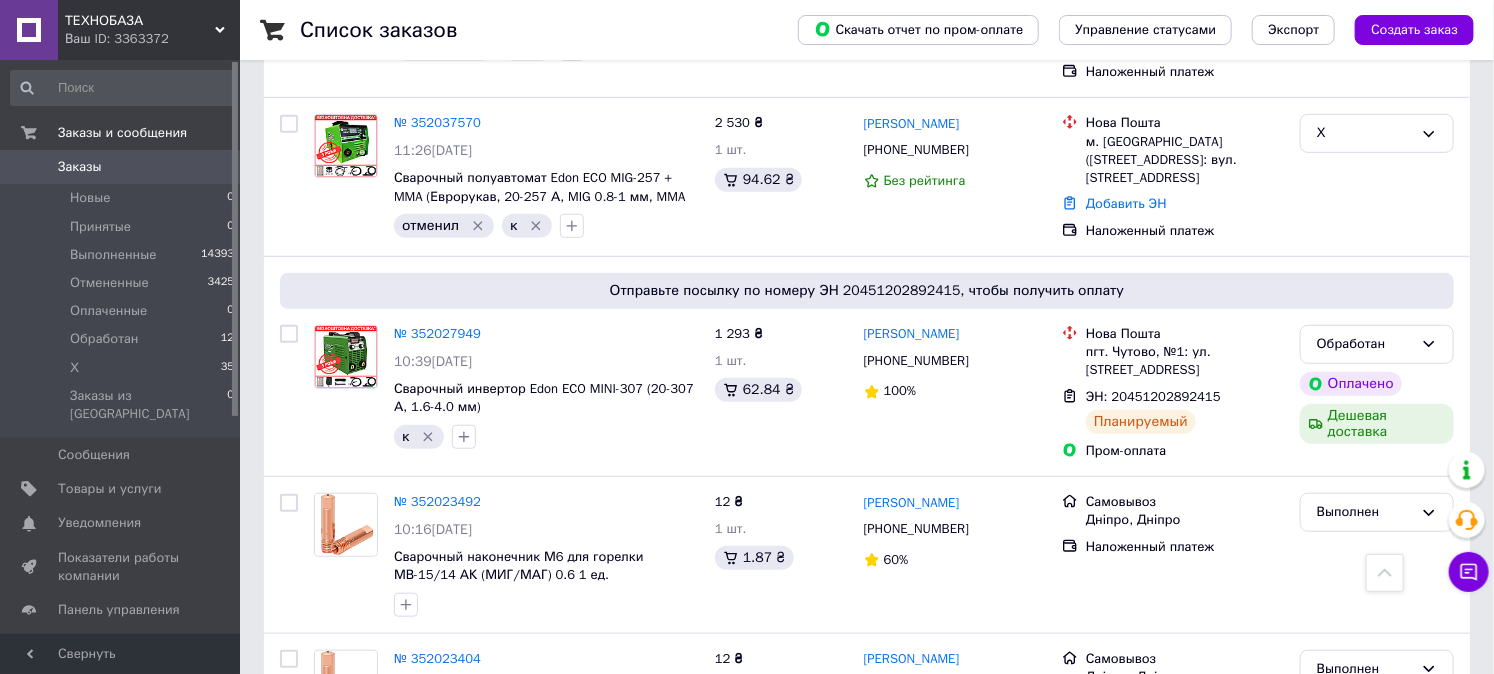click on "Заказы" at bounding box center [80, 167] 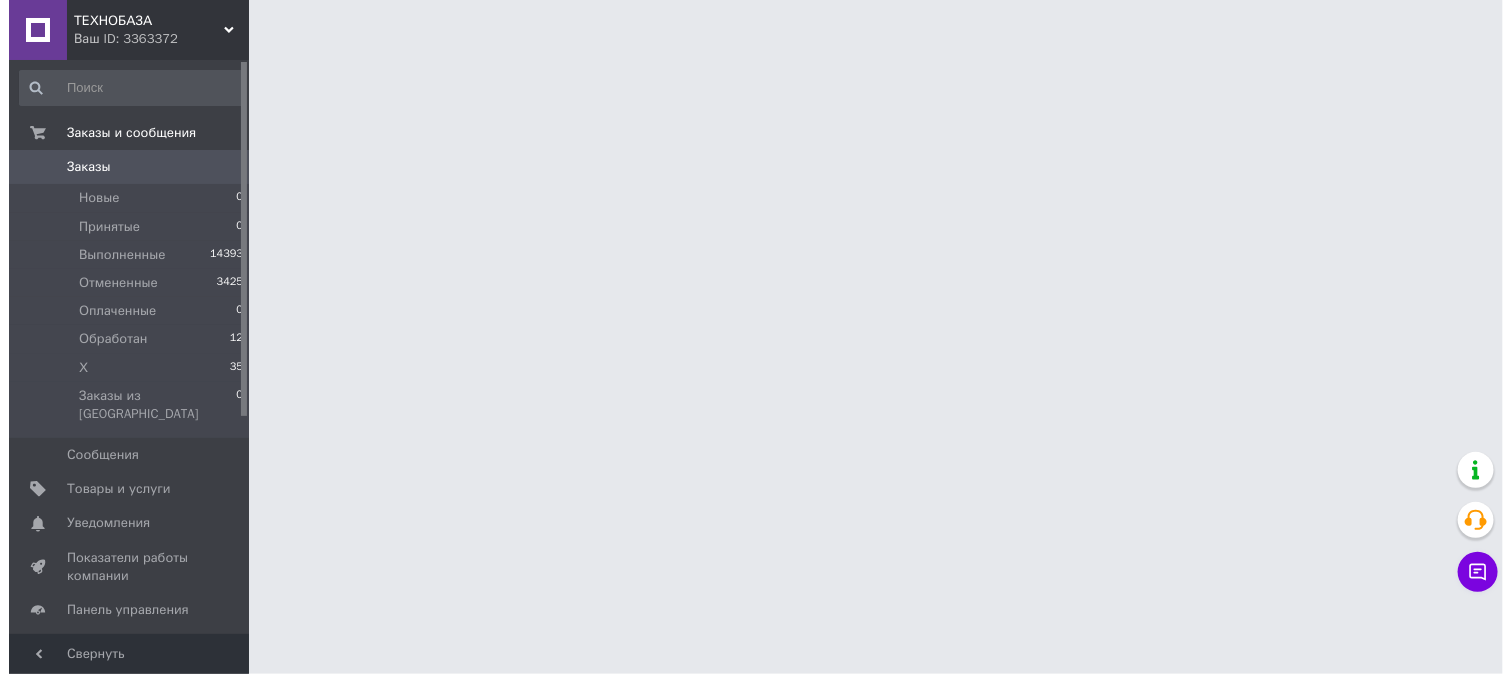 scroll, scrollTop: 0, scrollLeft: 0, axis: both 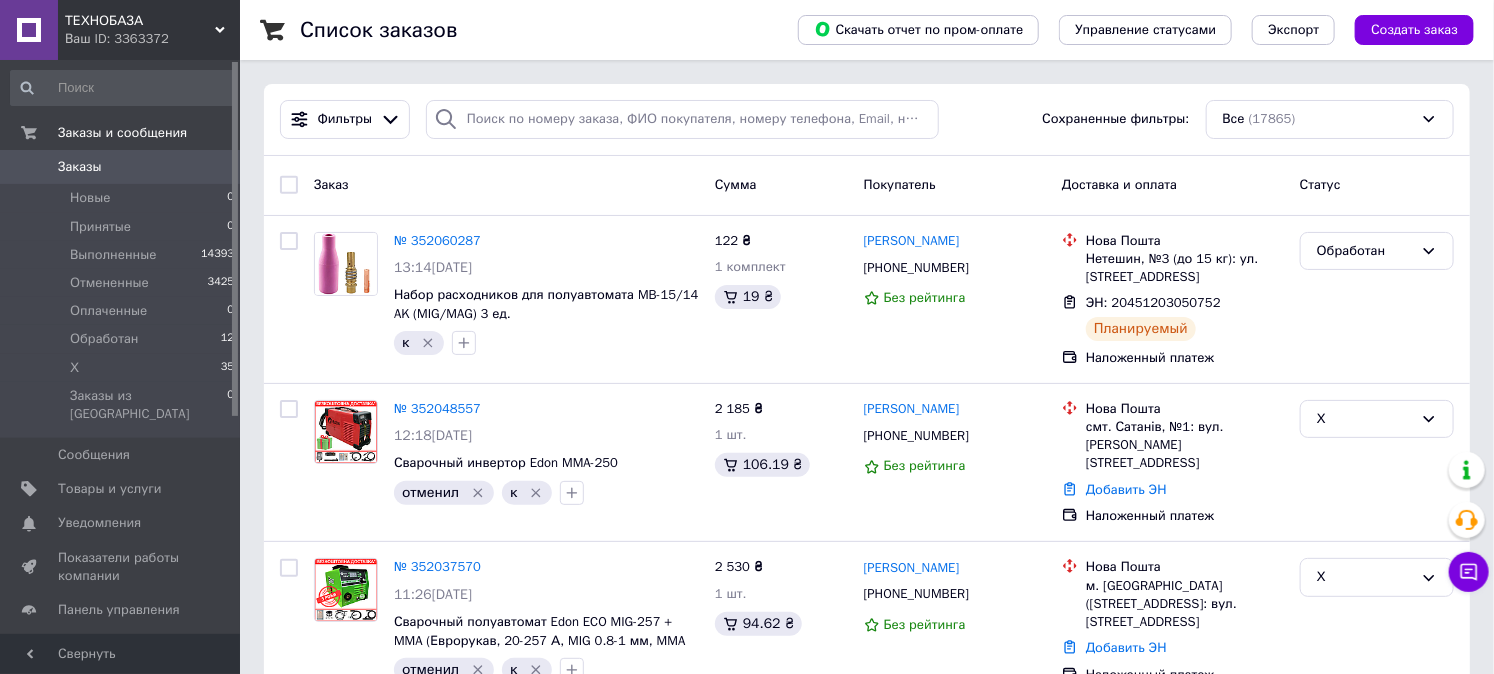 click on "Заказы" at bounding box center (121, 167) 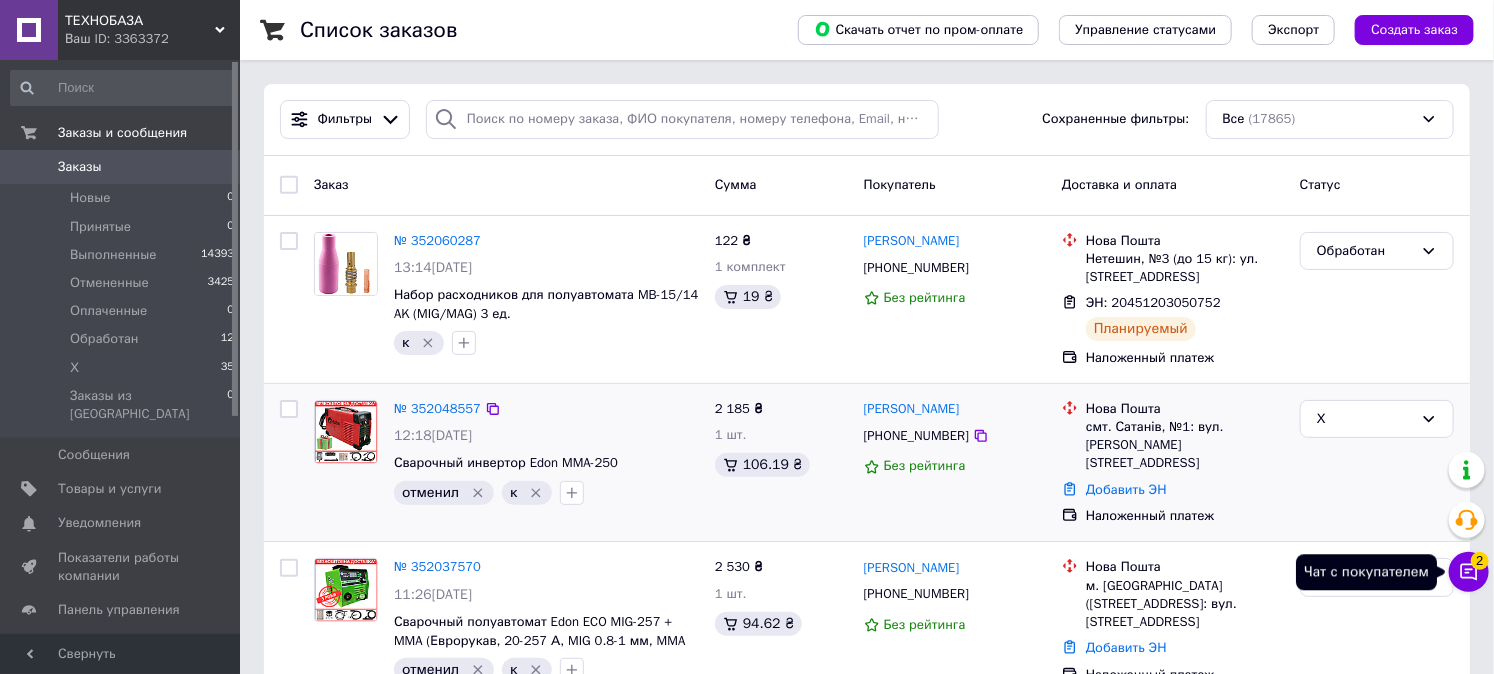 drag, startPoint x: 1467, startPoint y: 572, endPoint x: 962, endPoint y: 398, distance: 534.13574 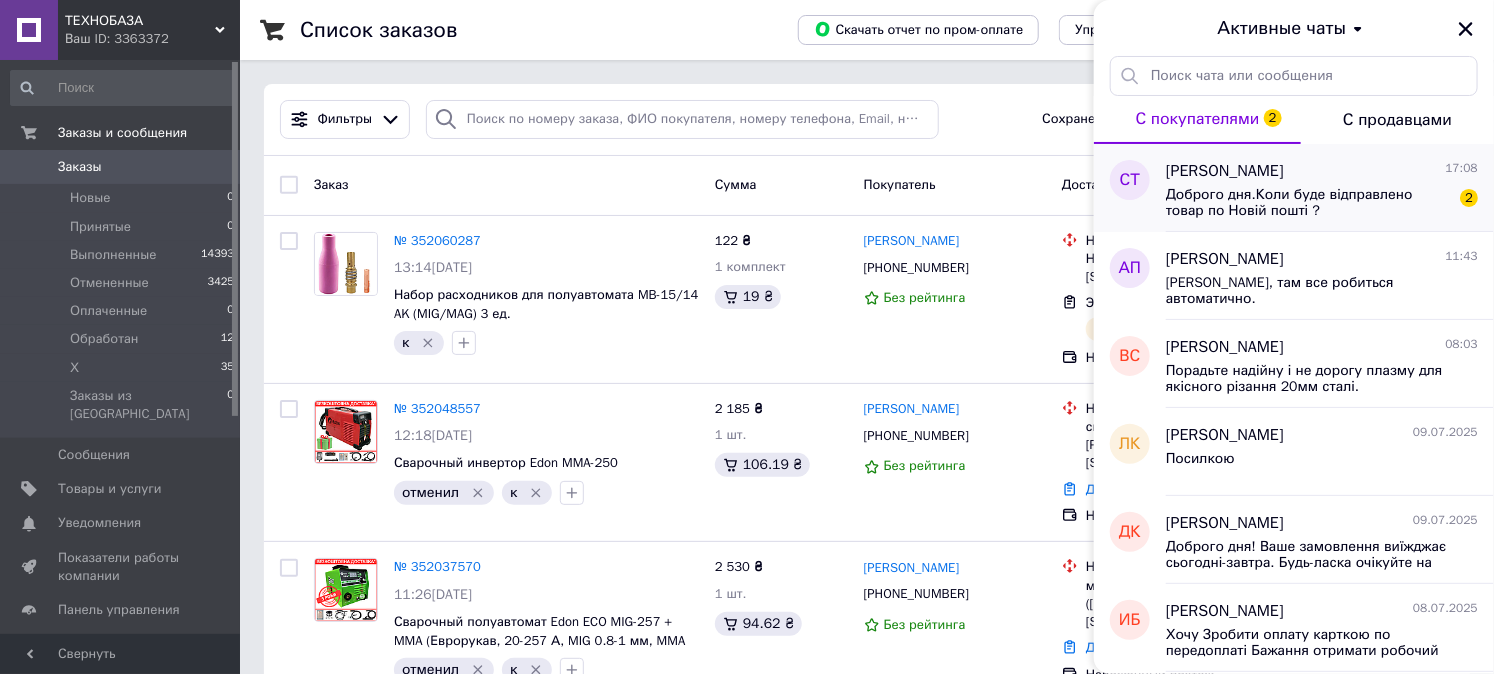click on "Доброго дня.Коли буде відправлено товар по Новій пошті ? 2" at bounding box center (1322, 201) 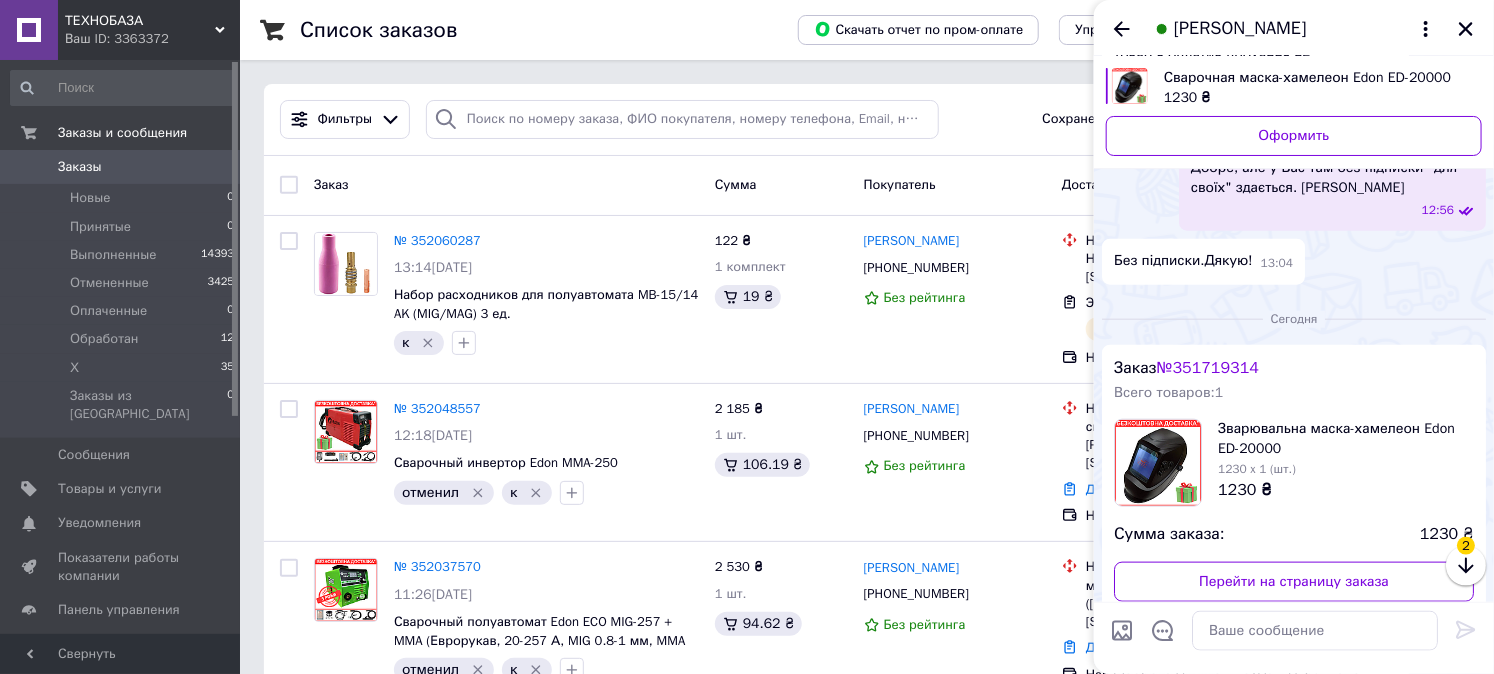 scroll, scrollTop: 870, scrollLeft: 0, axis: vertical 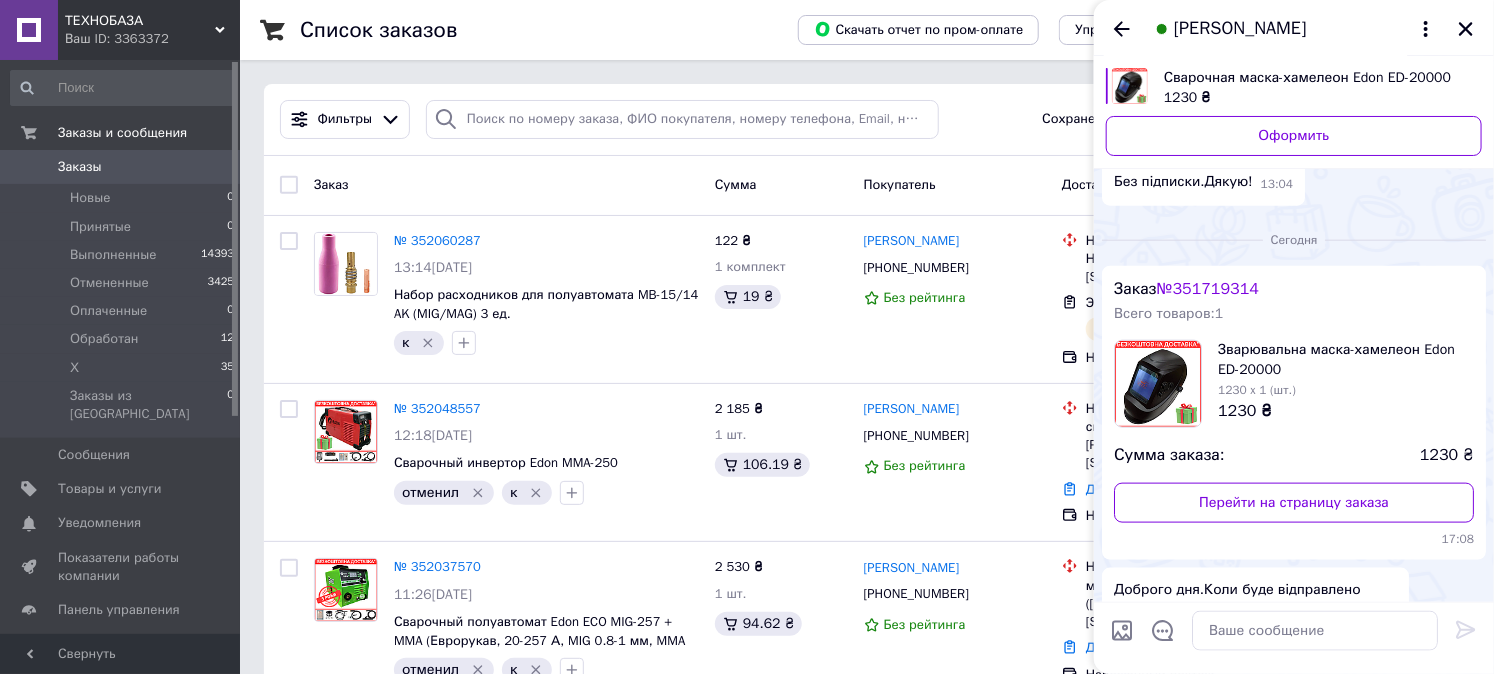click on "[PERSON_NAME]" at bounding box center (1240, 29) 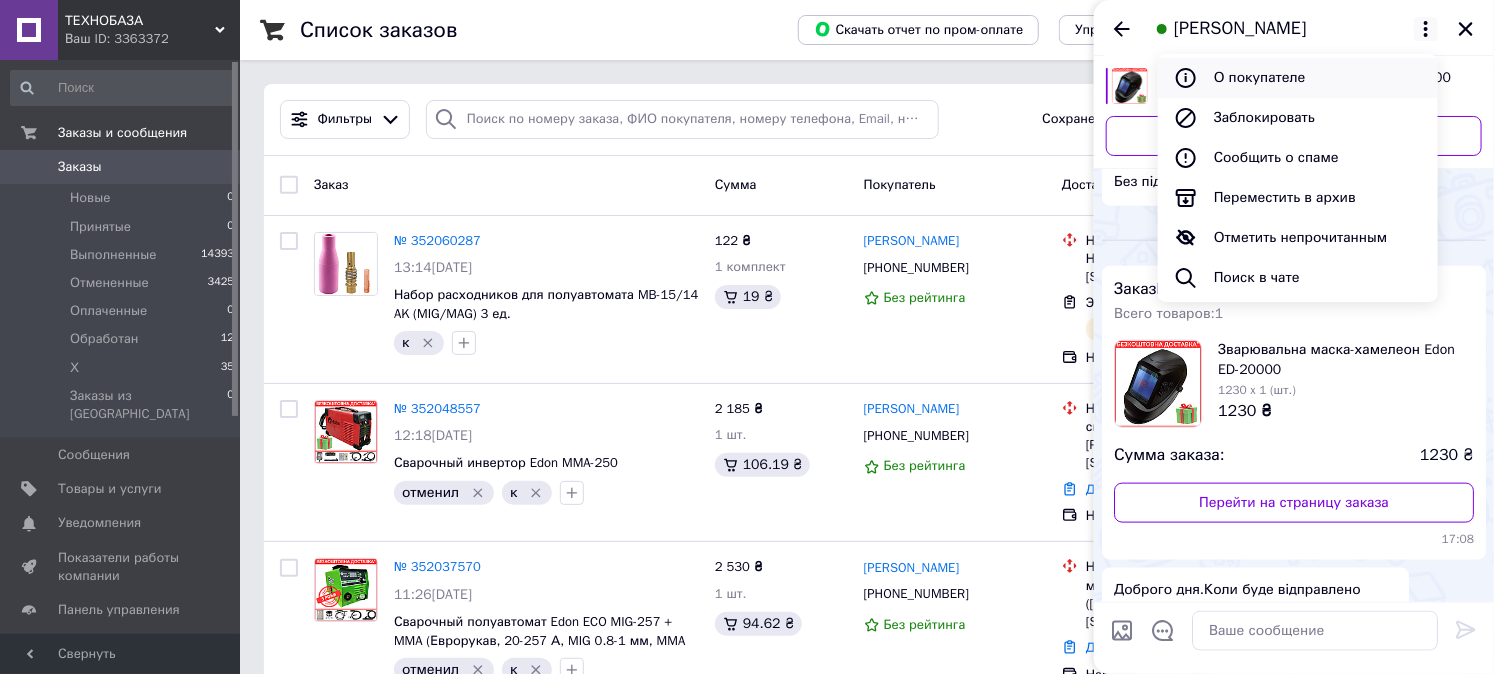 click on "О покупателе" at bounding box center [1298, 78] 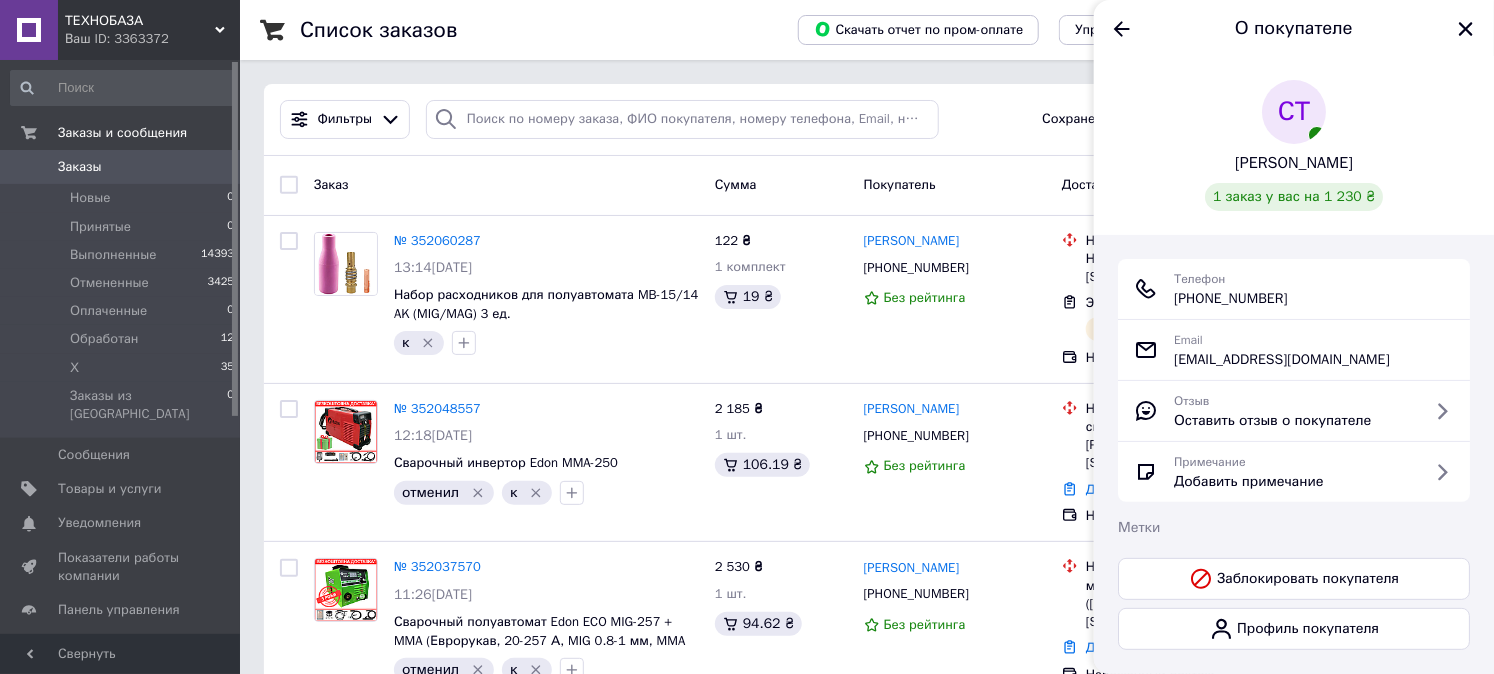 click on "+380 (67) 906-71-37" at bounding box center [1231, 299] 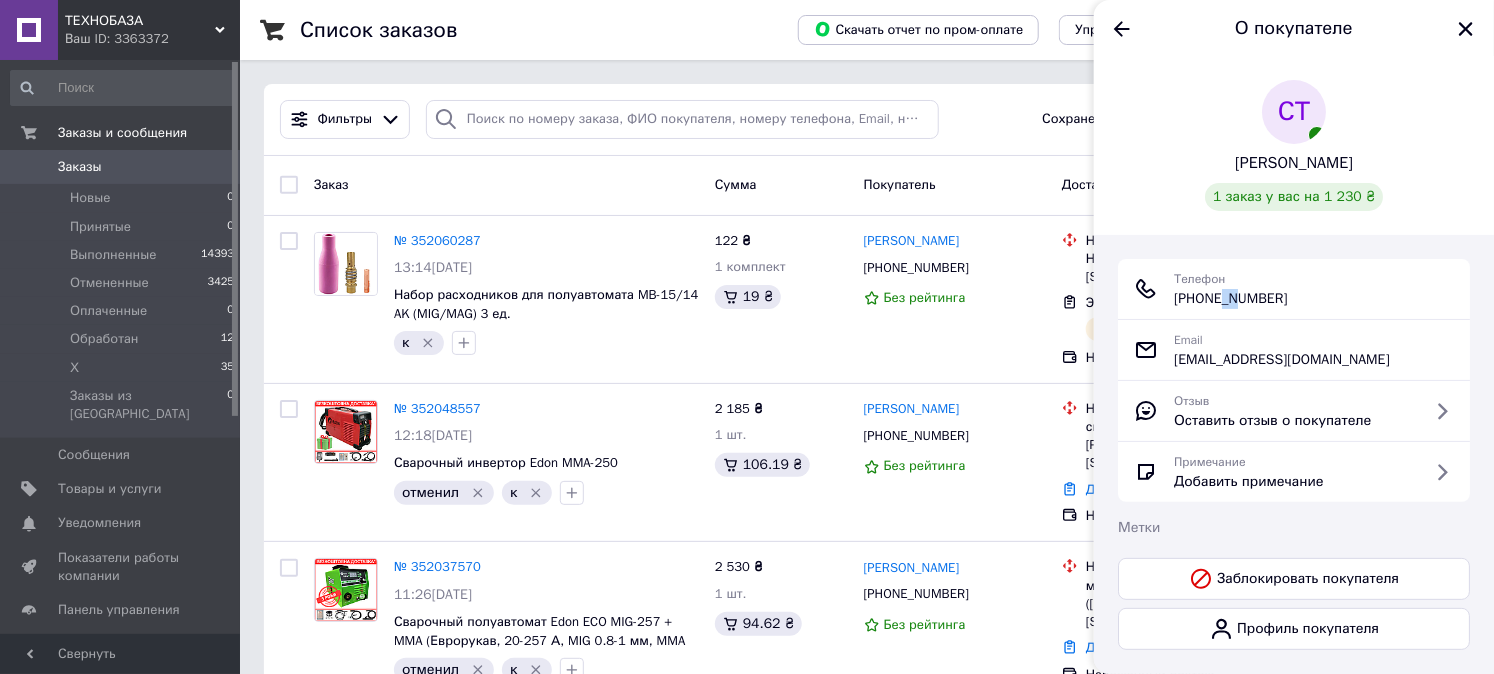 click on "+380 (67) 906-71-37" at bounding box center [1231, 299] 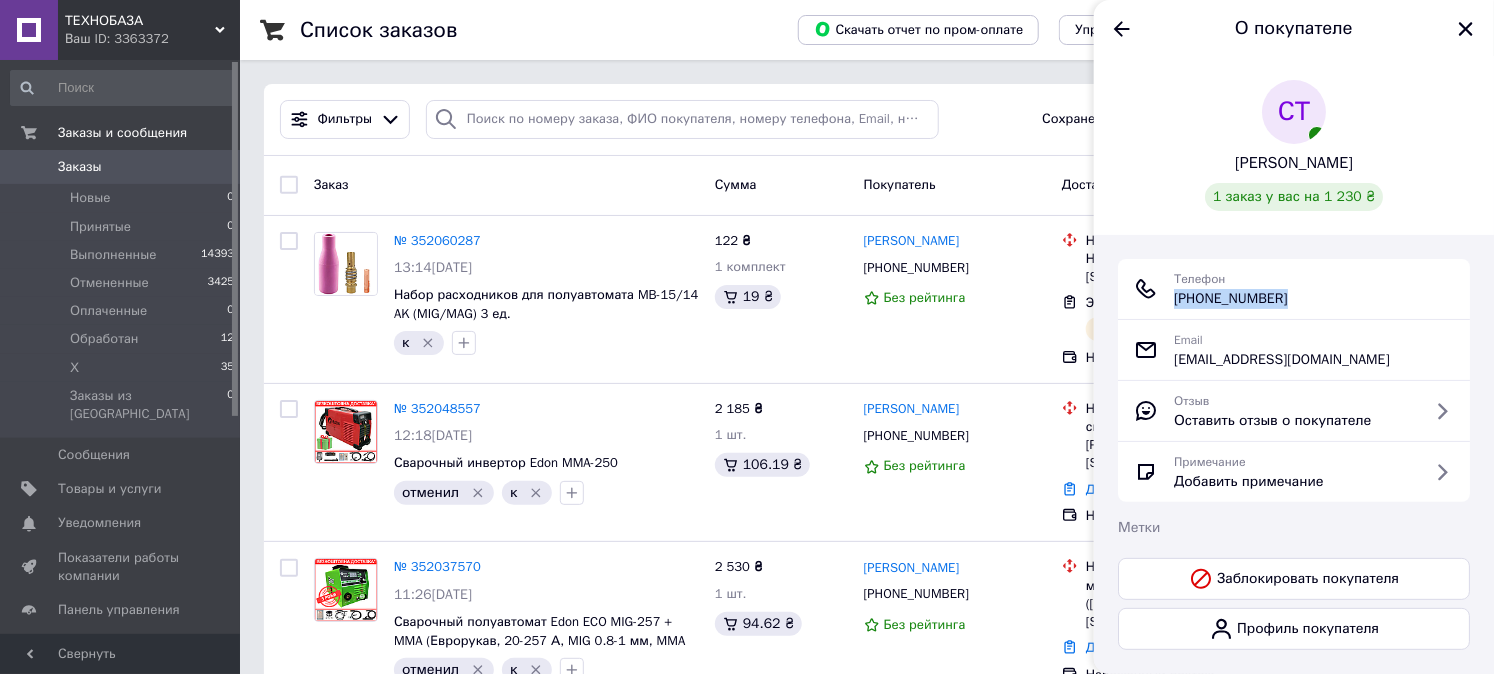 click on "+380 (67) 906-71-37" at bounding box center (1231, 299) 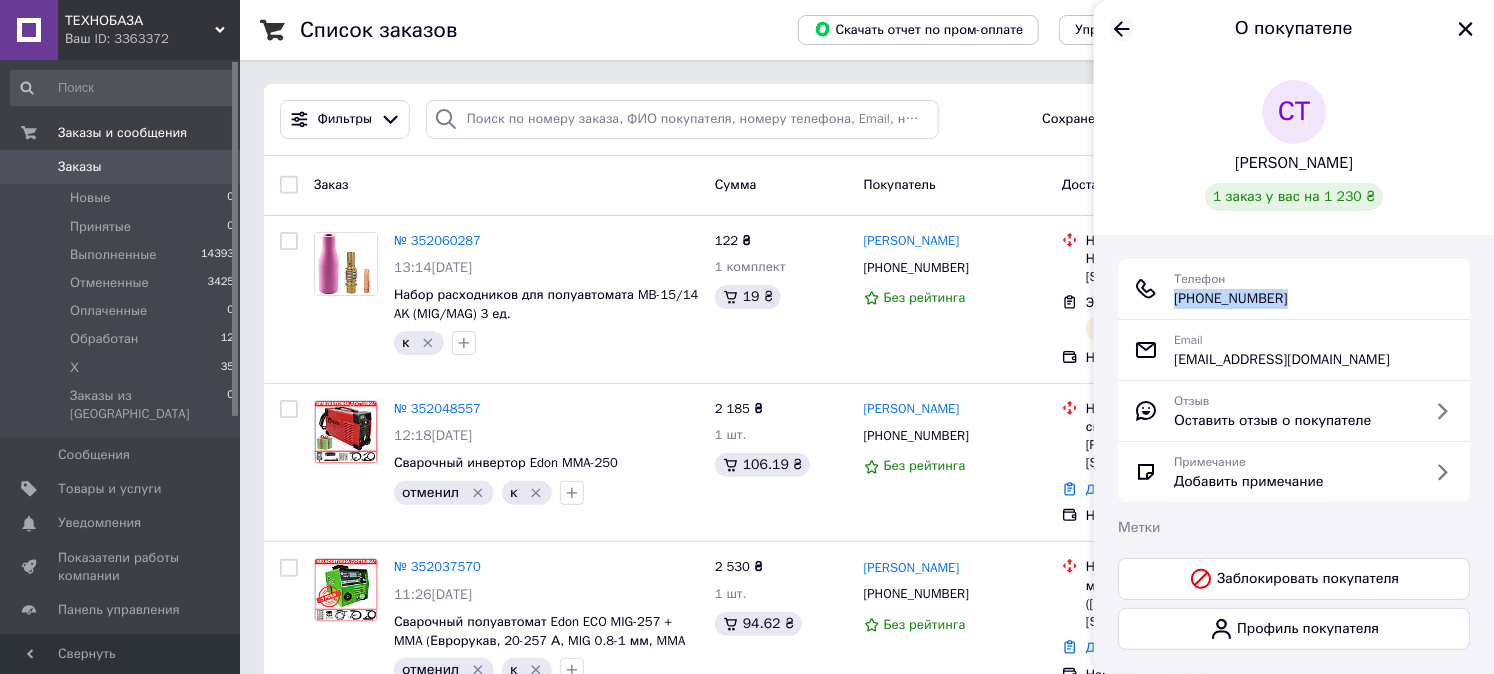 click 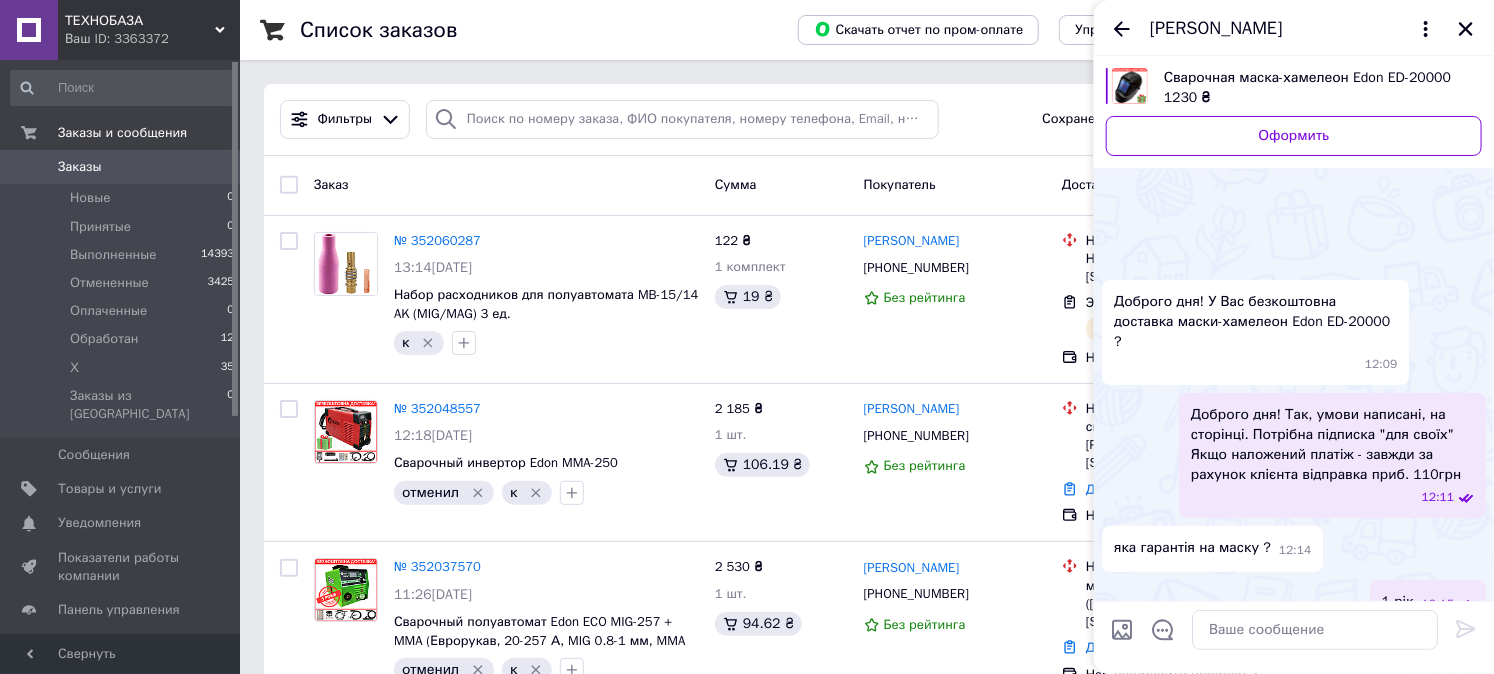 scroll, scrollTop: 884, scrollLeft: 0, axis: vertical 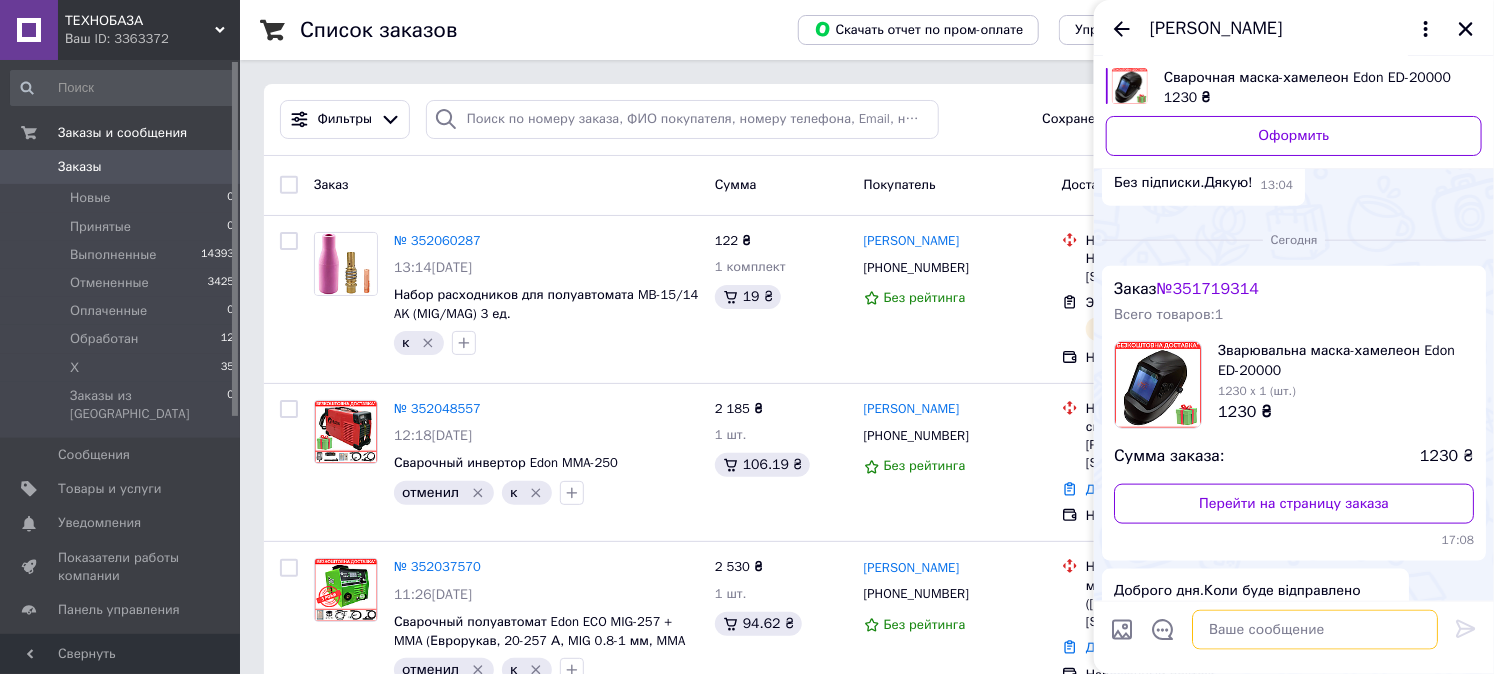 click at bounding box center (1315, 630) 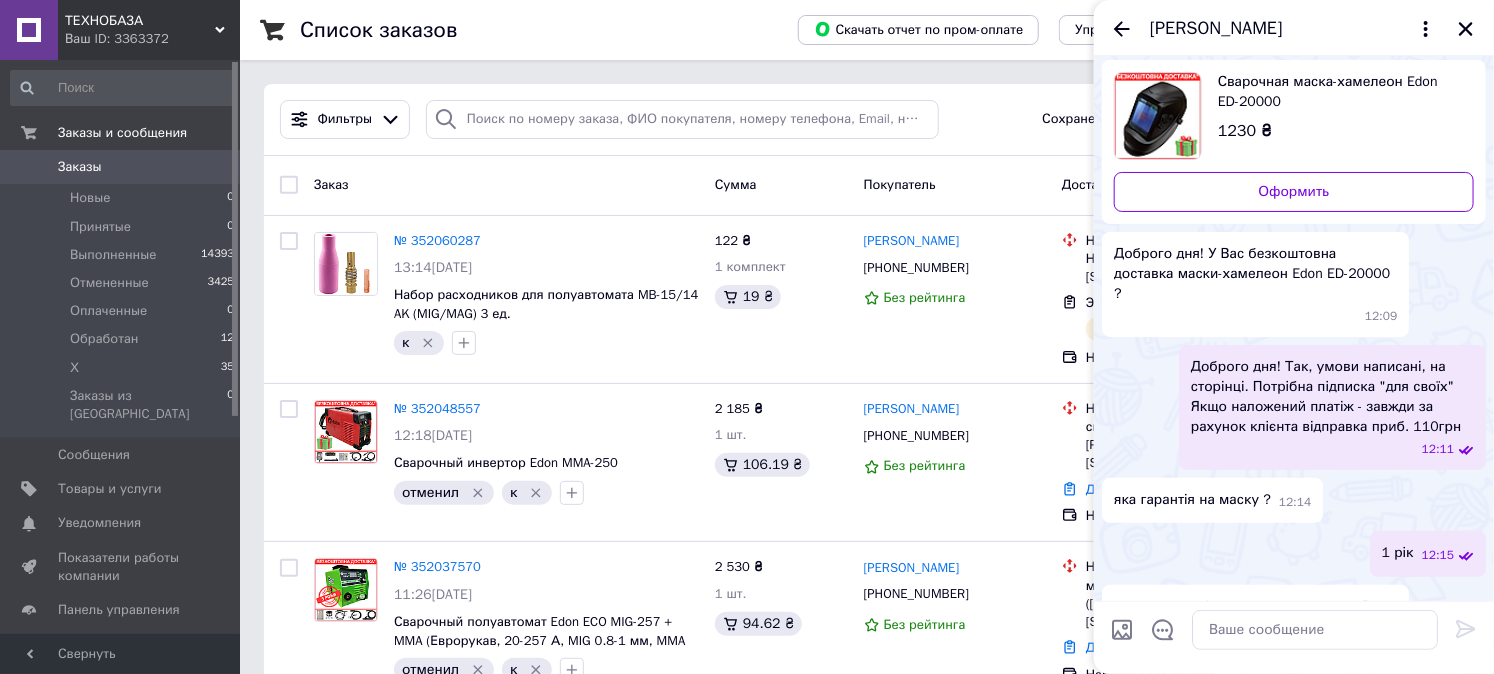 scroll, scrollTop: 0, scrollLeft: 0, axis: both 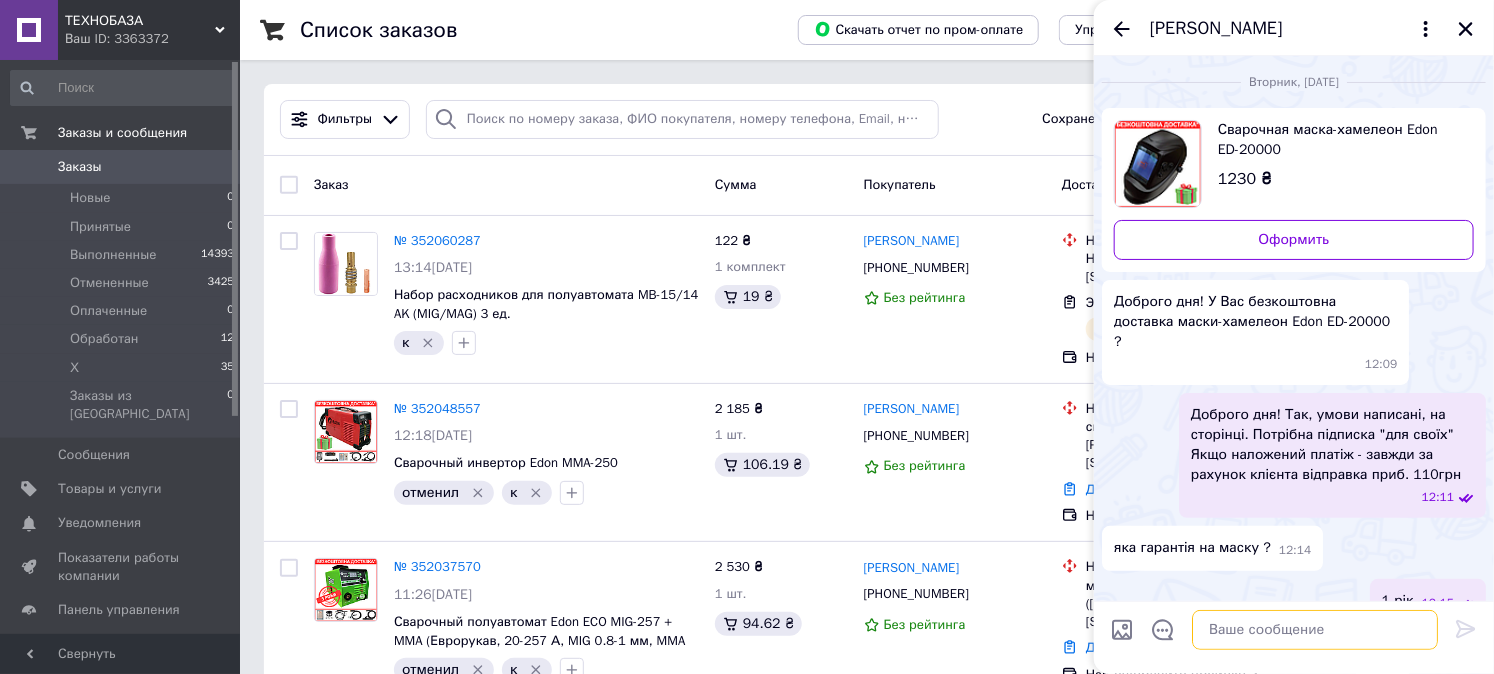 click at bounding box center [1315, 630] 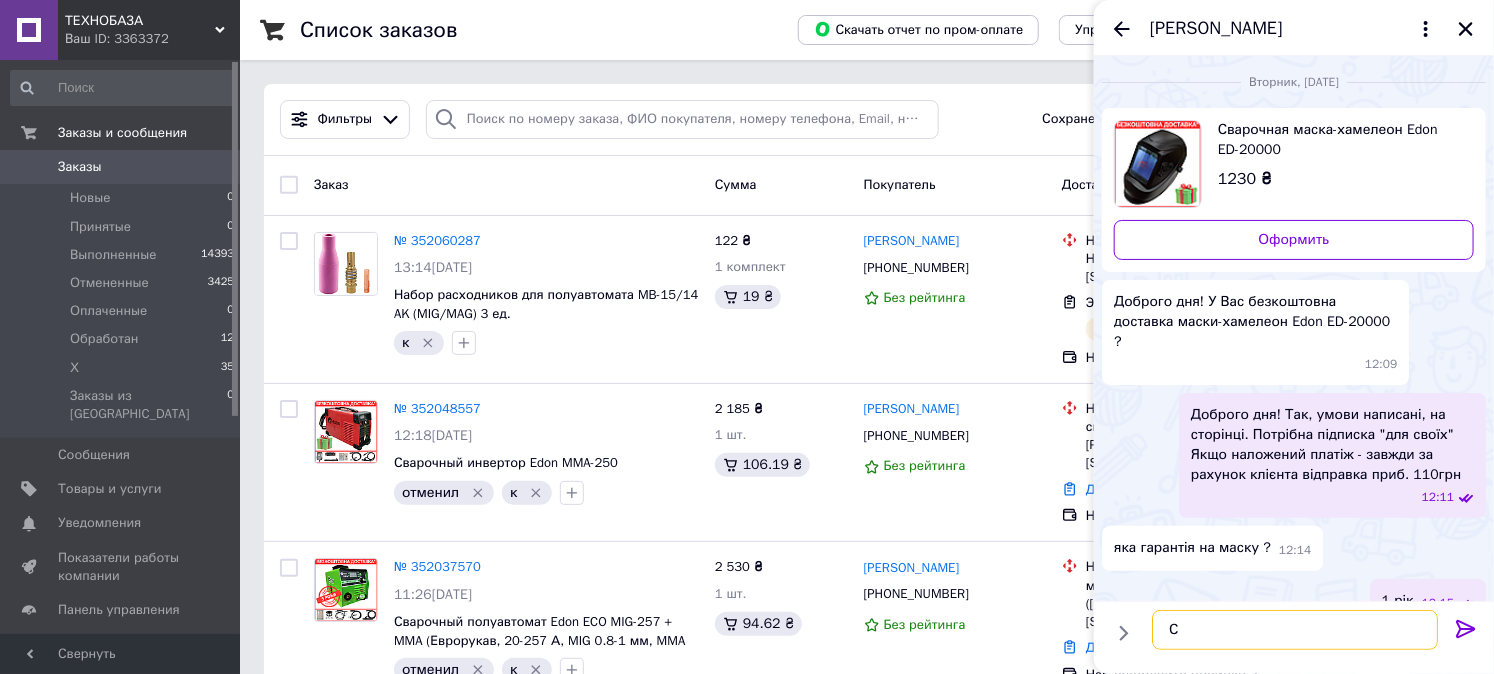 type 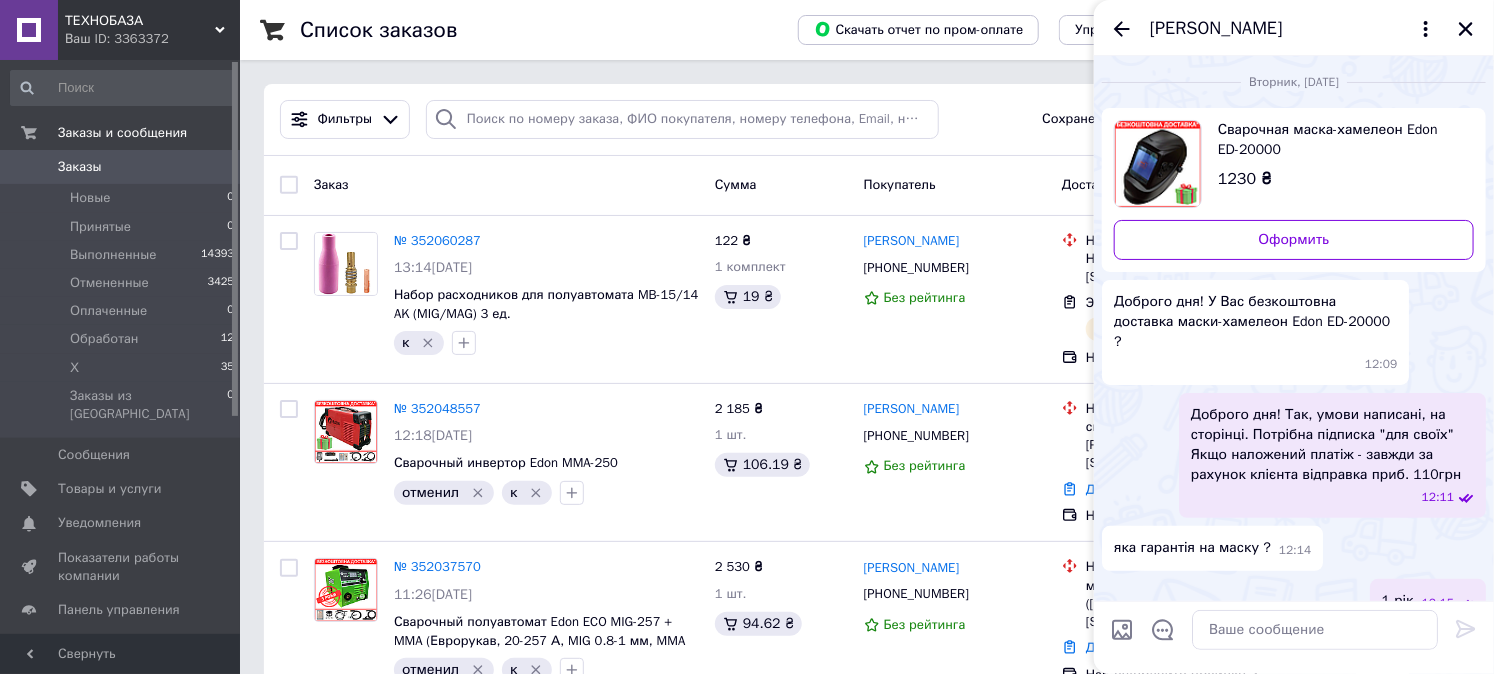 click on "[PERSON_NAME]" at bounding box center [1216, 29] 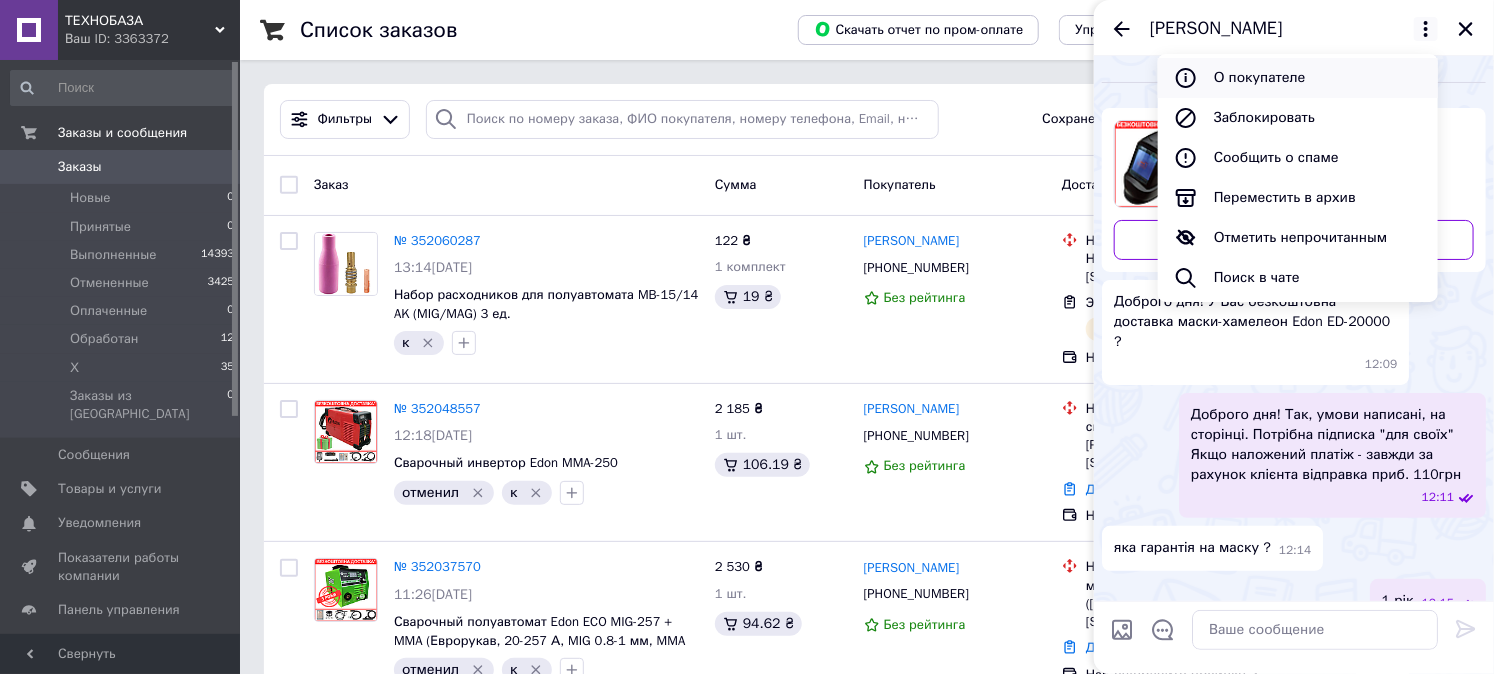 click on "О покупателе" at bounding box center [1298, 78] 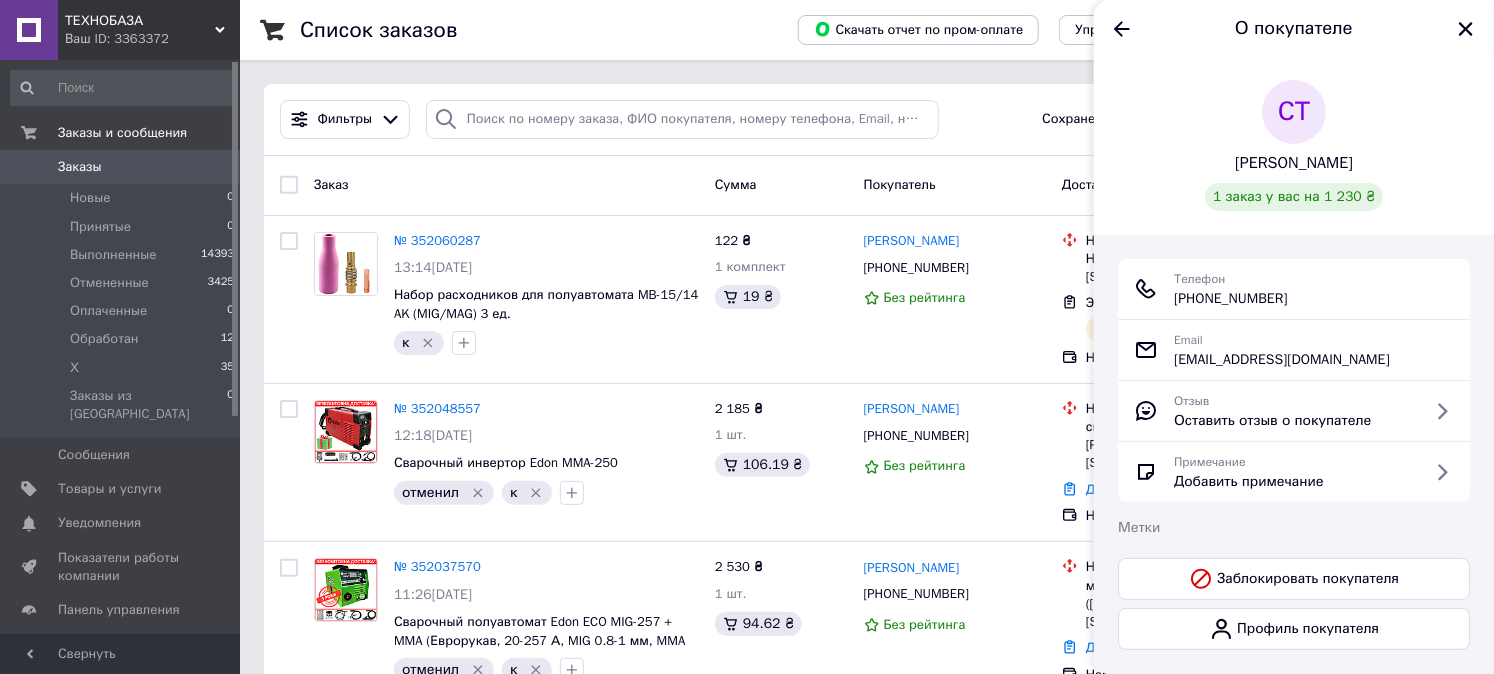 click on "+380 (67) 906-71-37" at bounding box center [1231, 299] 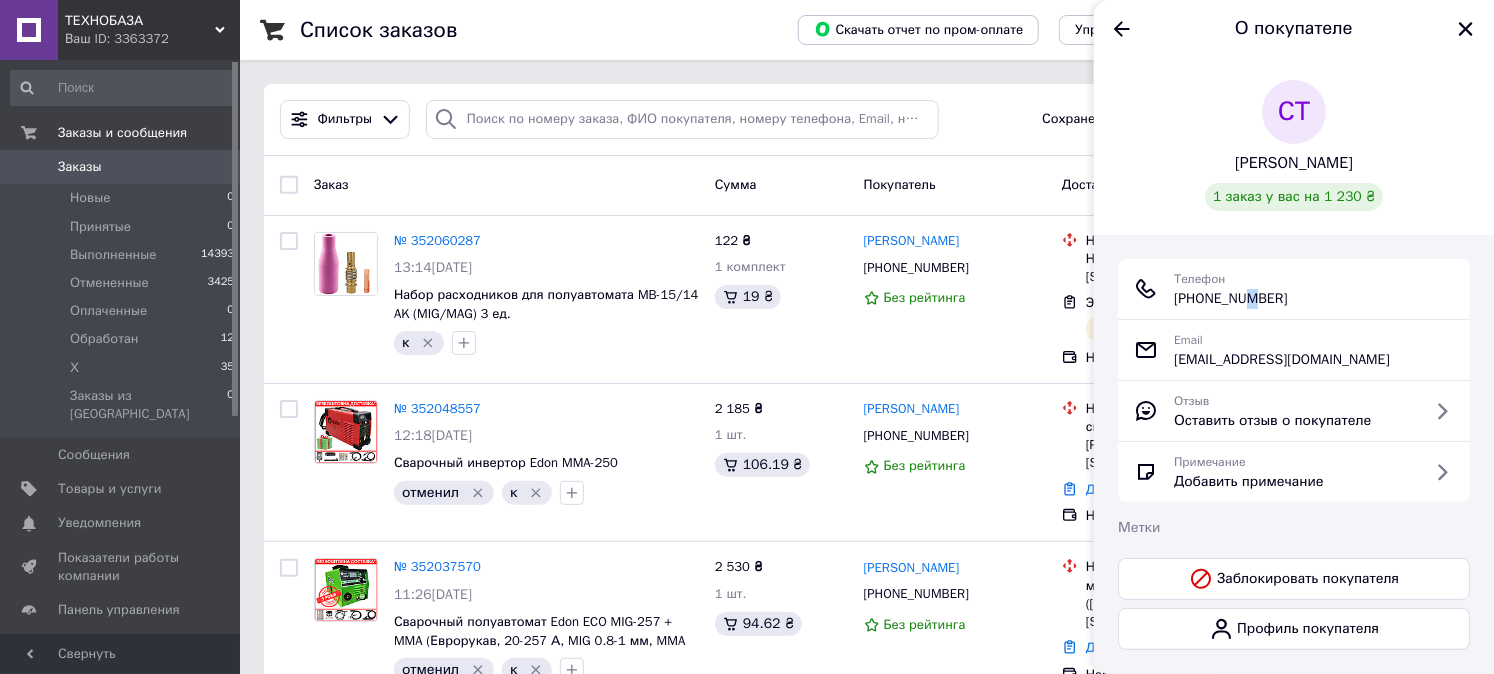 click on "+380 (67) 906-71-37" at bounding box center [1231, 299] 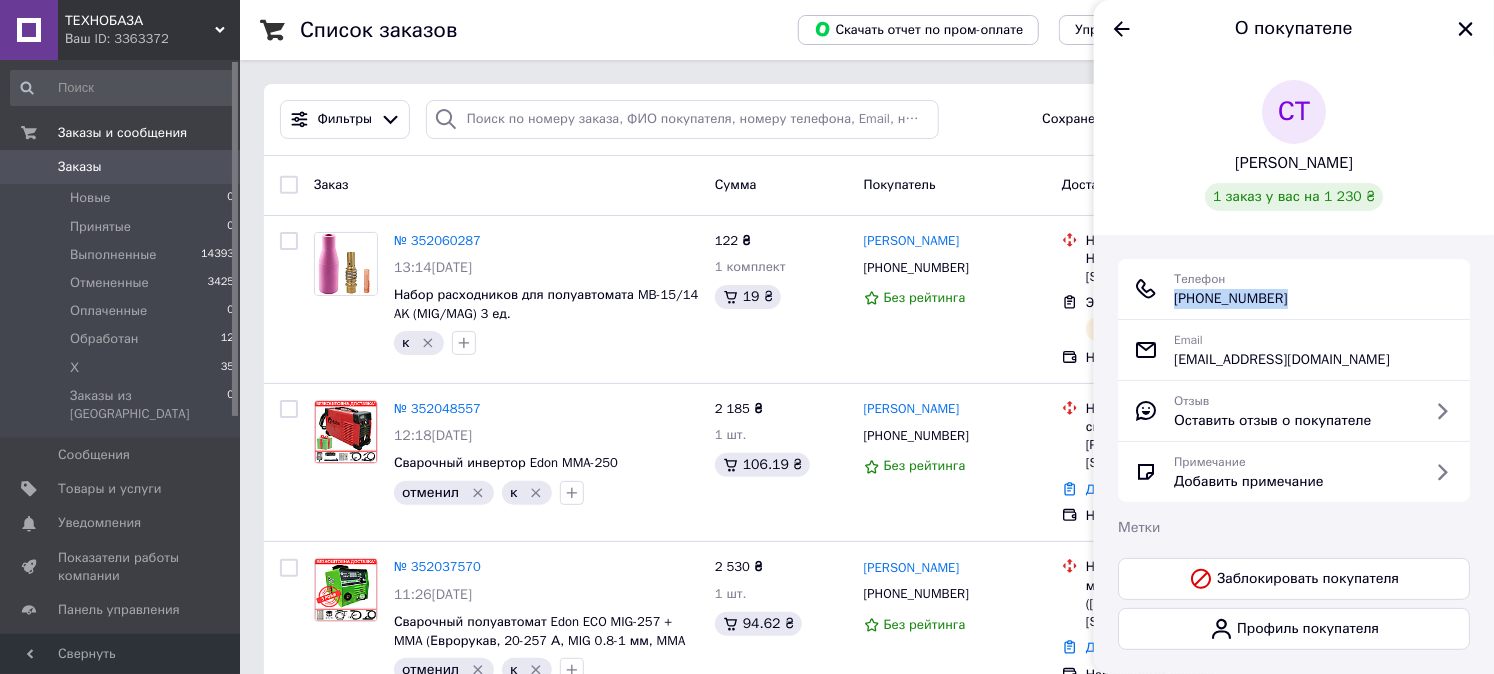 click on "+380 (67) 906-71-37" at bounding box center [1231, 299] 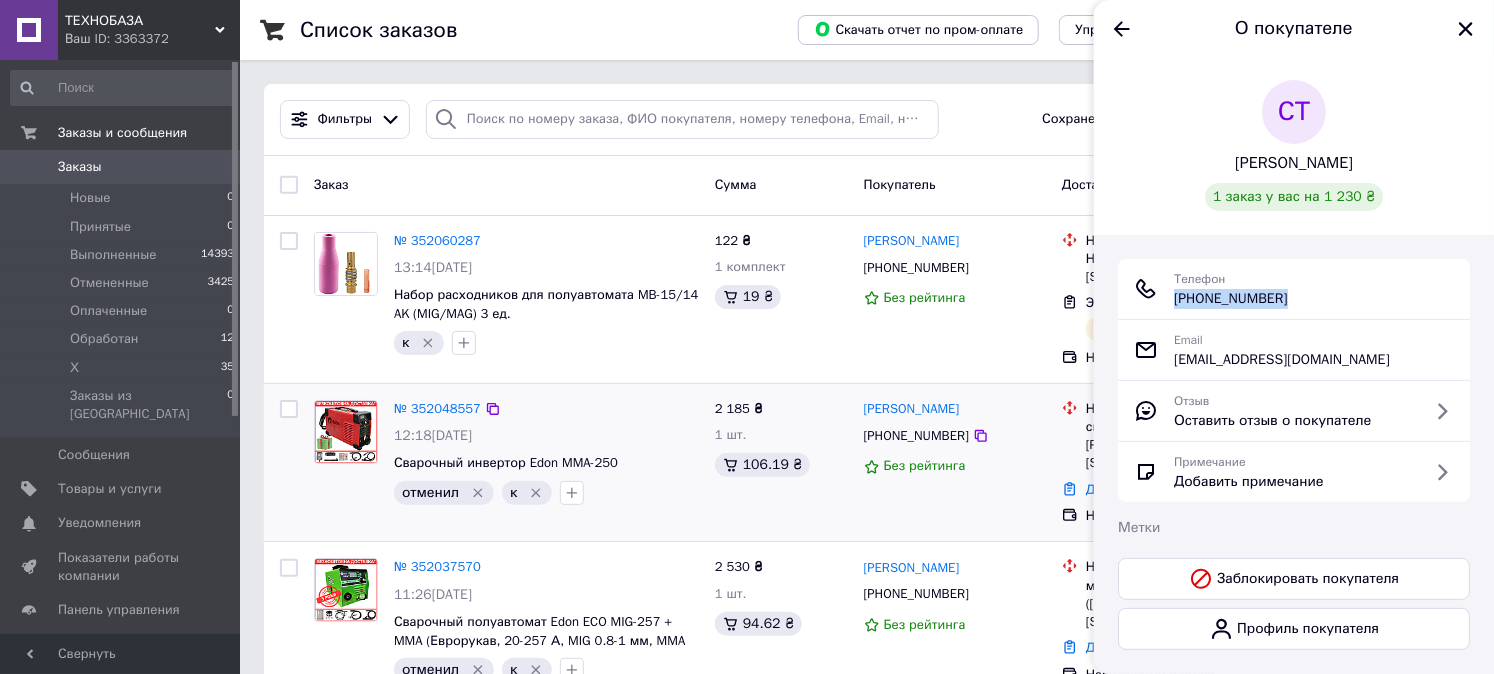 copy on "+380 (67) 906-71-37" 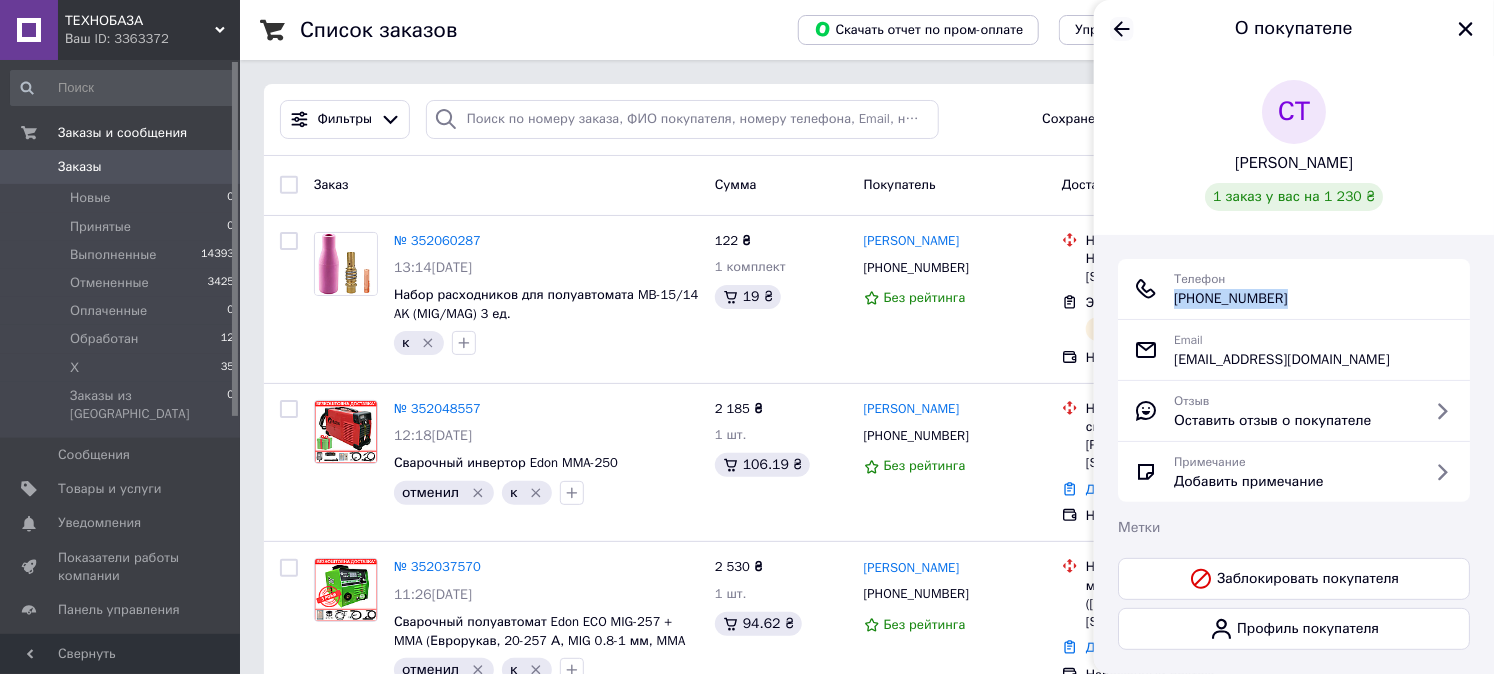 click 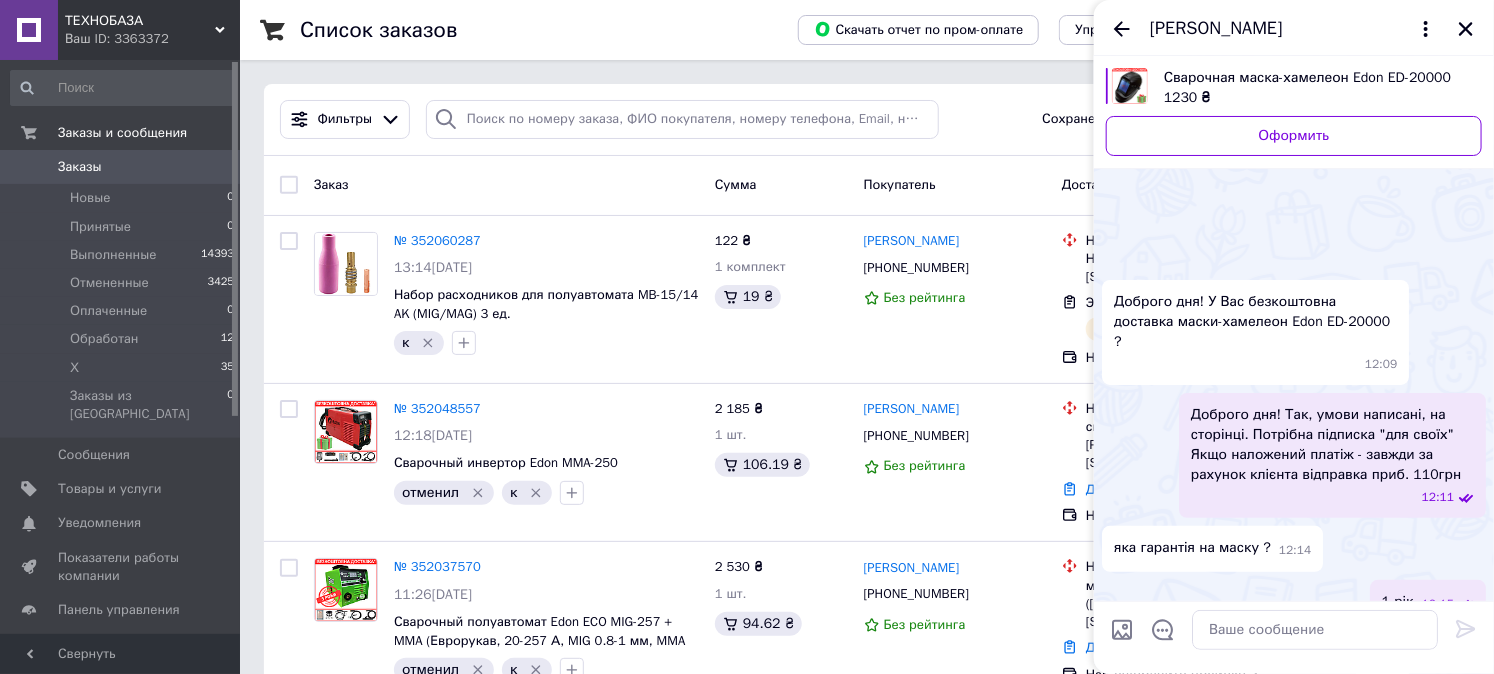 scroll, scrollTop: 884, scrollLeft: 0, axis: vertical 